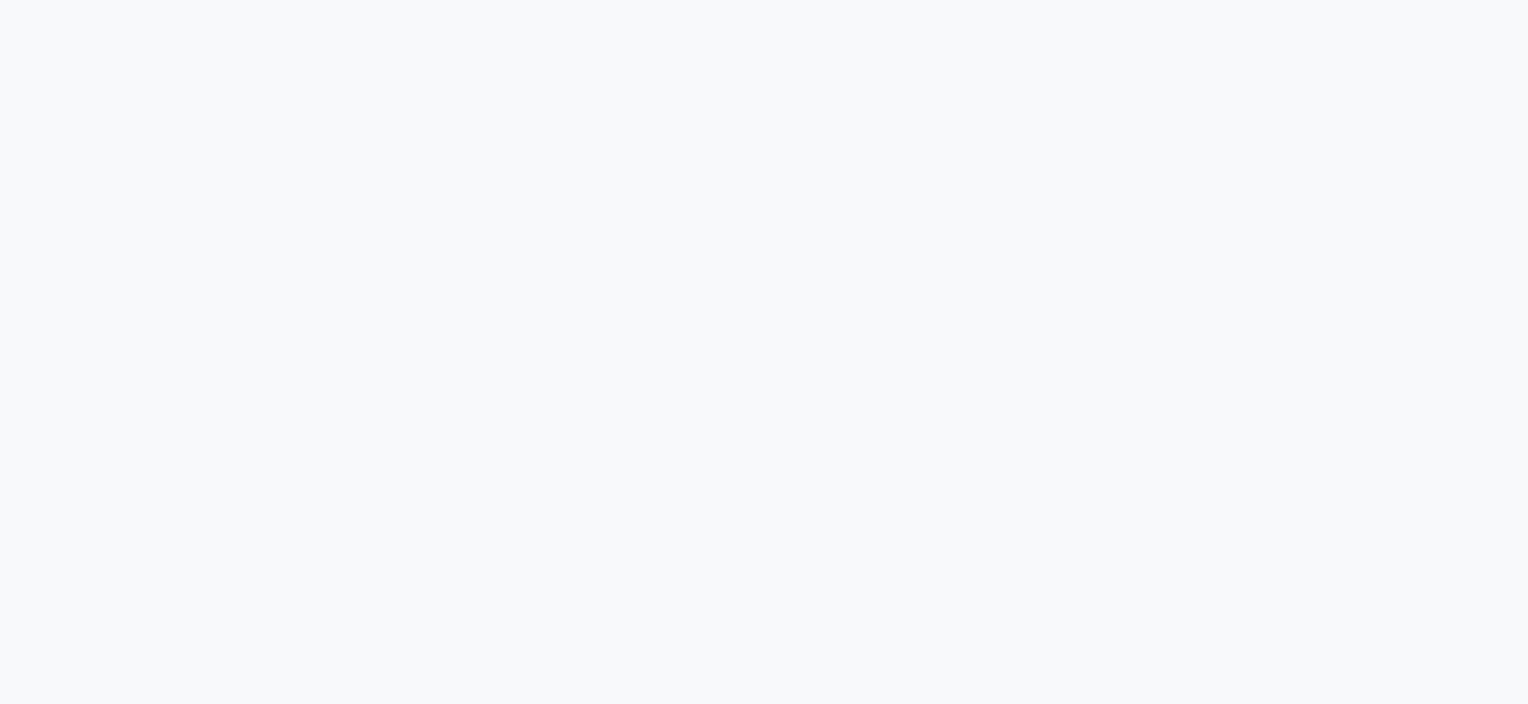 scroll, scrollTop: 0, scrollLeft: 0, axis: both 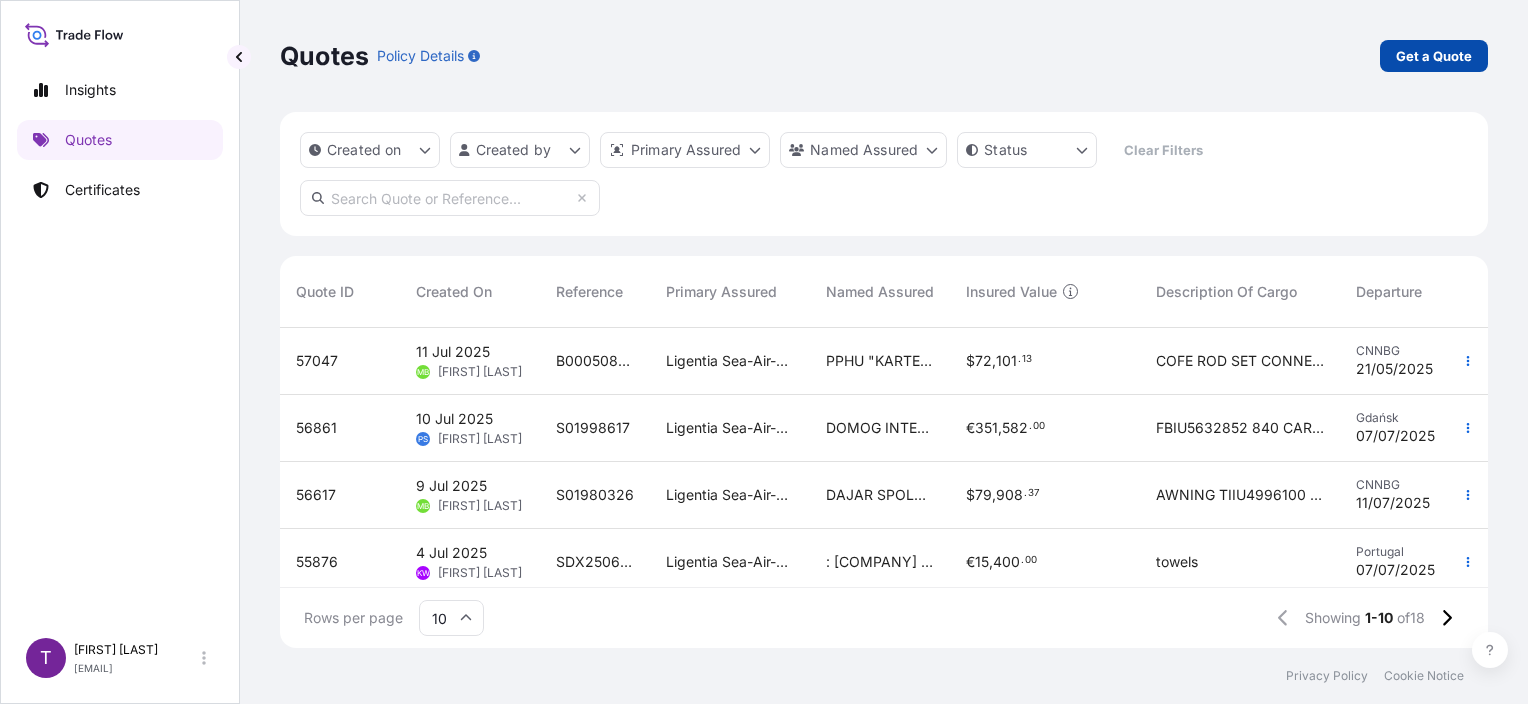 click on "Get a Quote" at bounding box center (1434, 56) 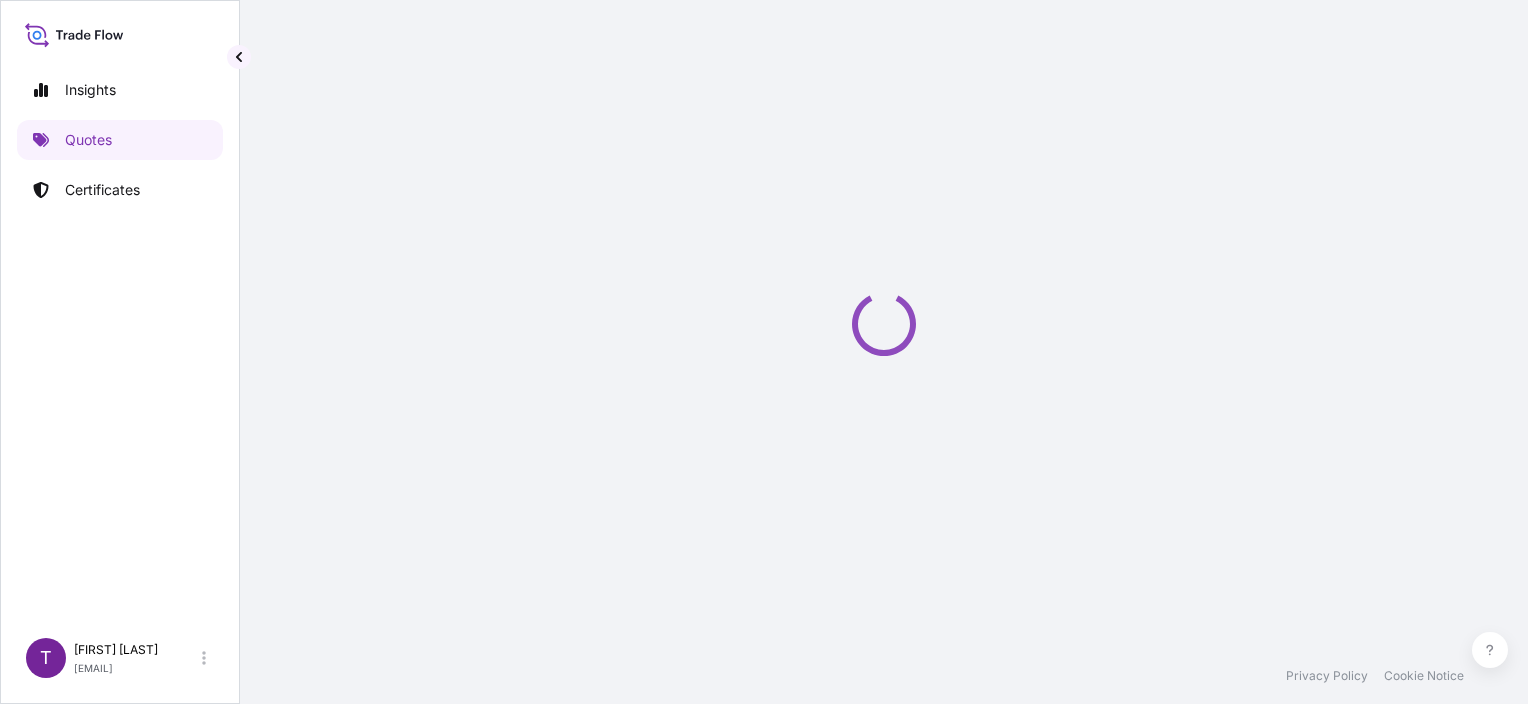 scroll, scrollTop: 32, scrollLeft: 0, axis: vertical 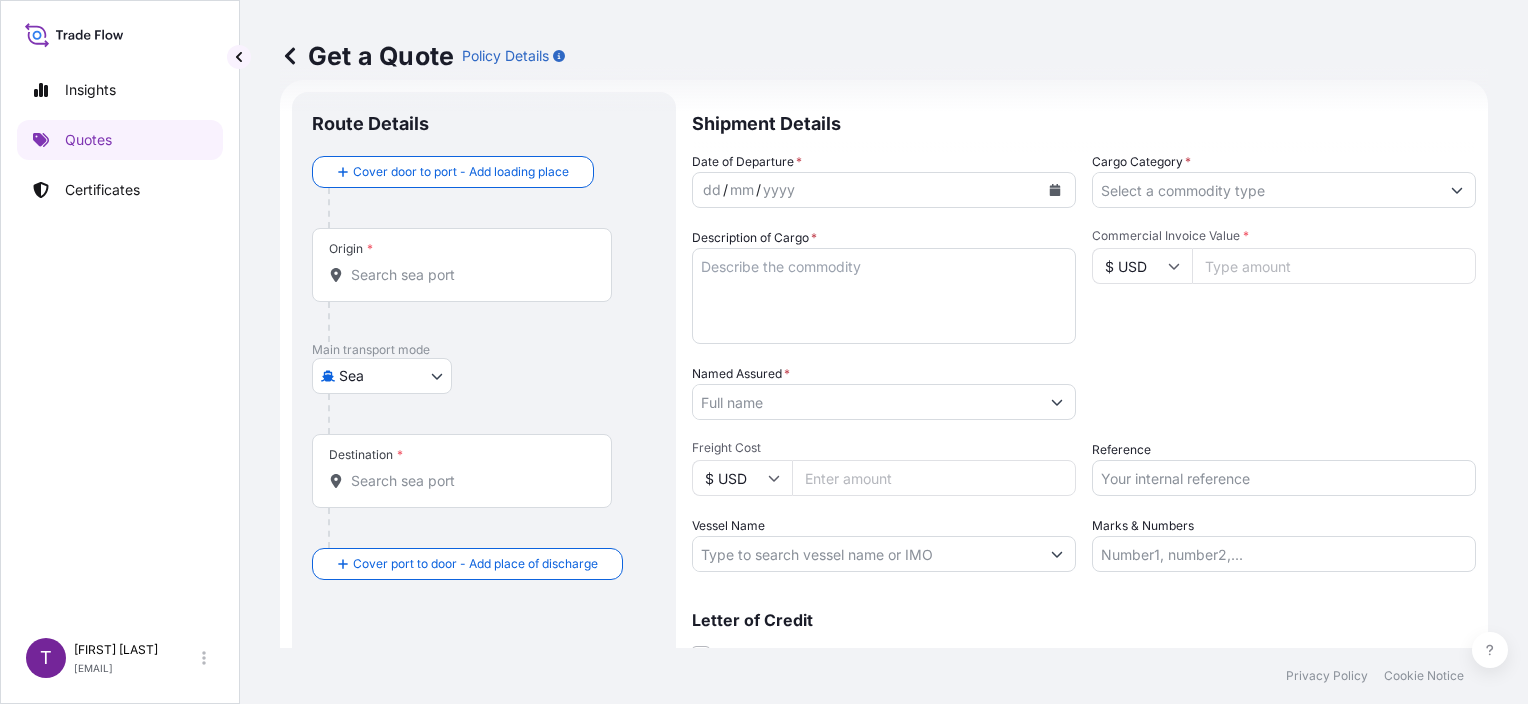 click 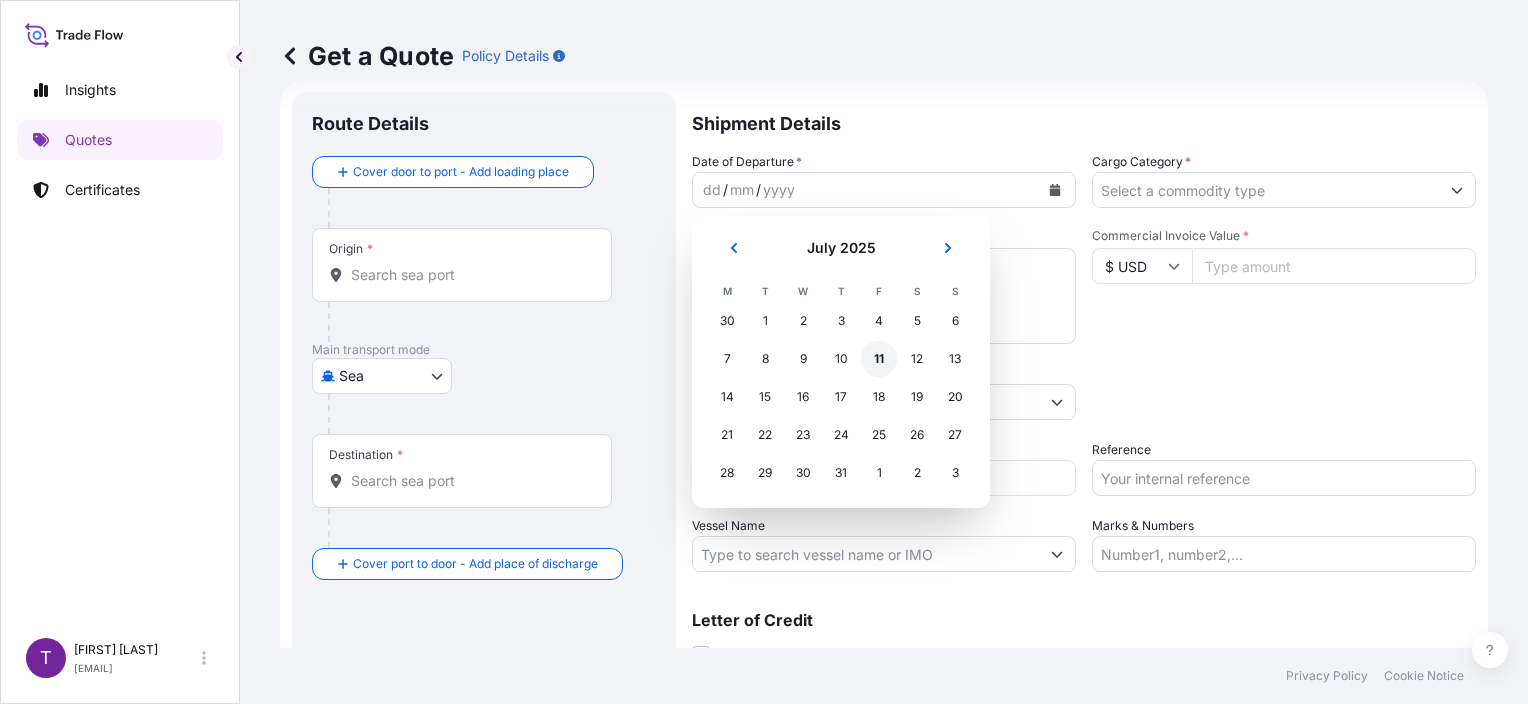 click on "11" at bounding box center [879, 359] 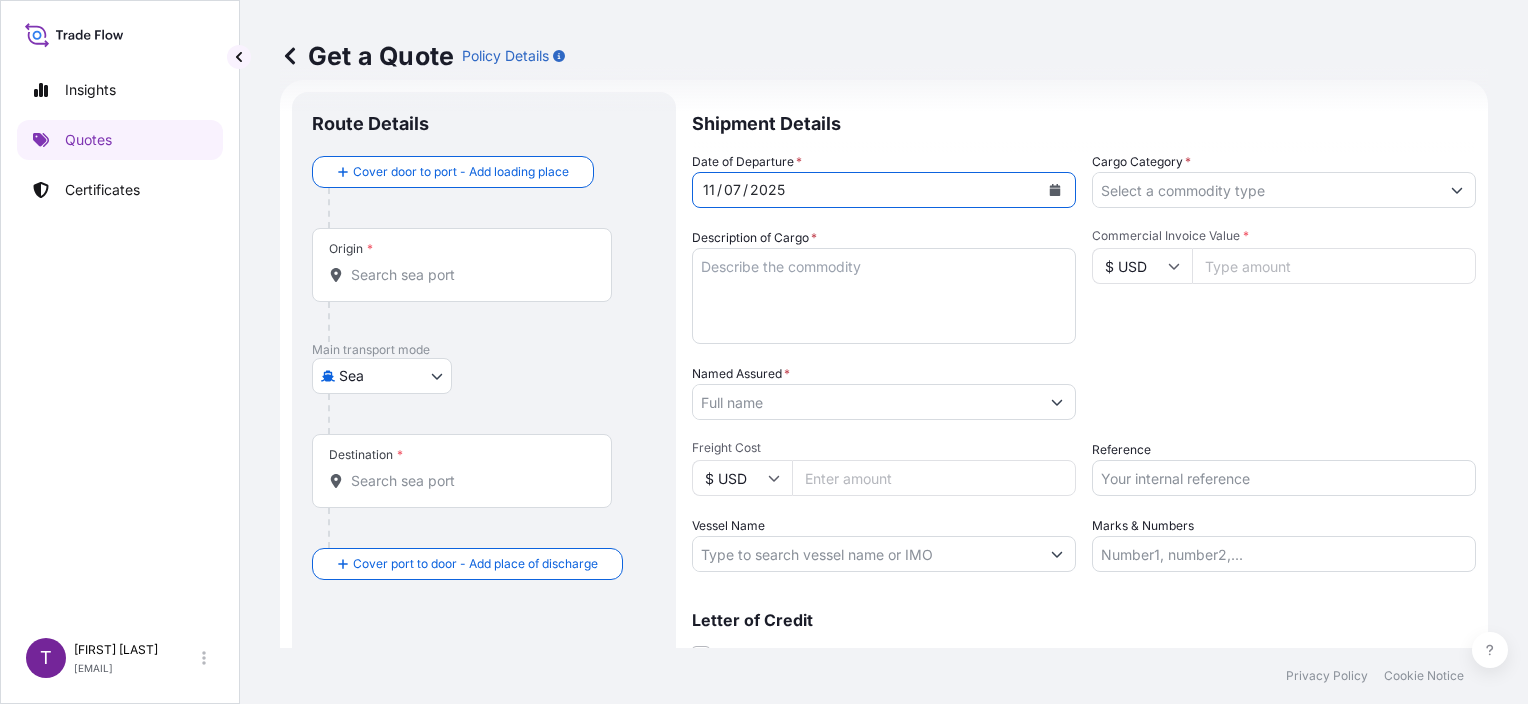 click on "Cargo Category *" at bounding box center [1266, 190] 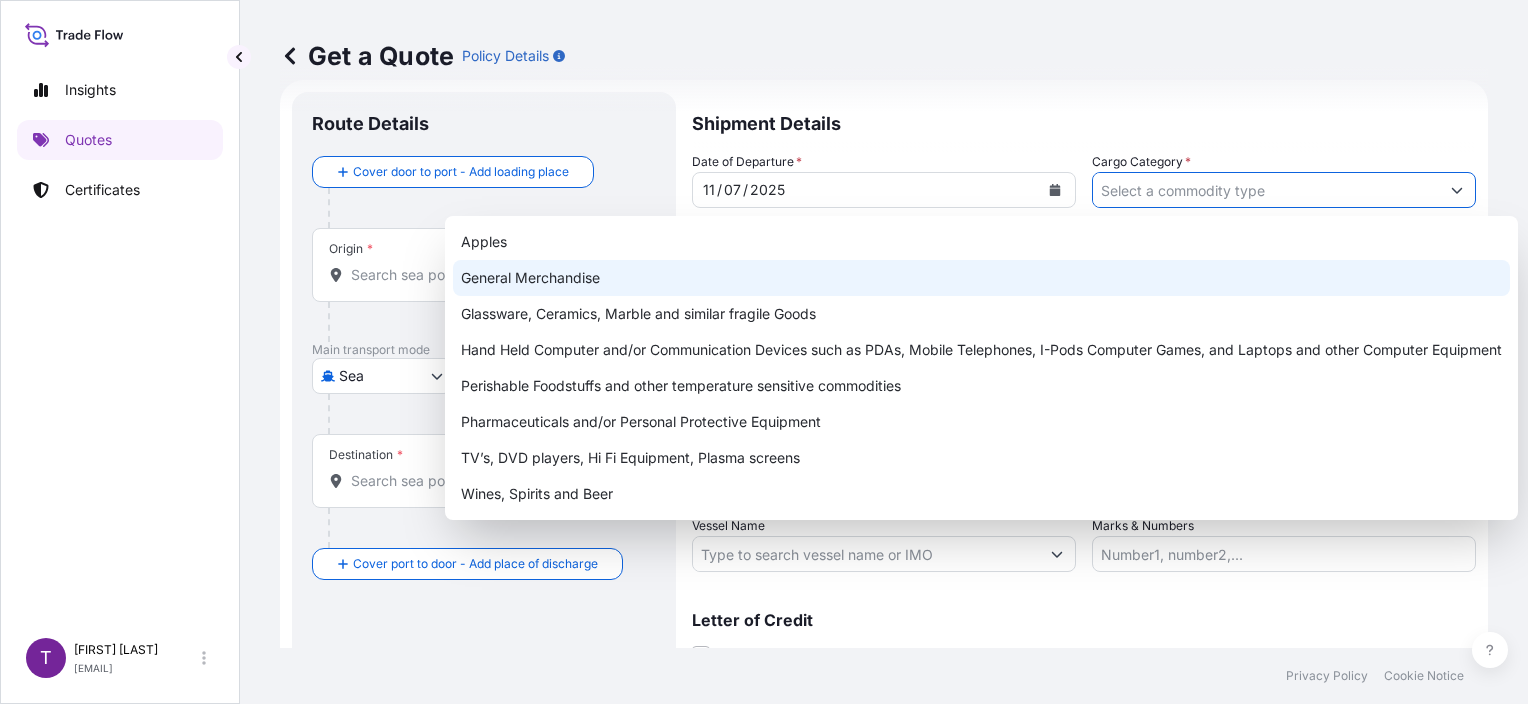 click on "General Merchandise" at bounding box center [981, 278] 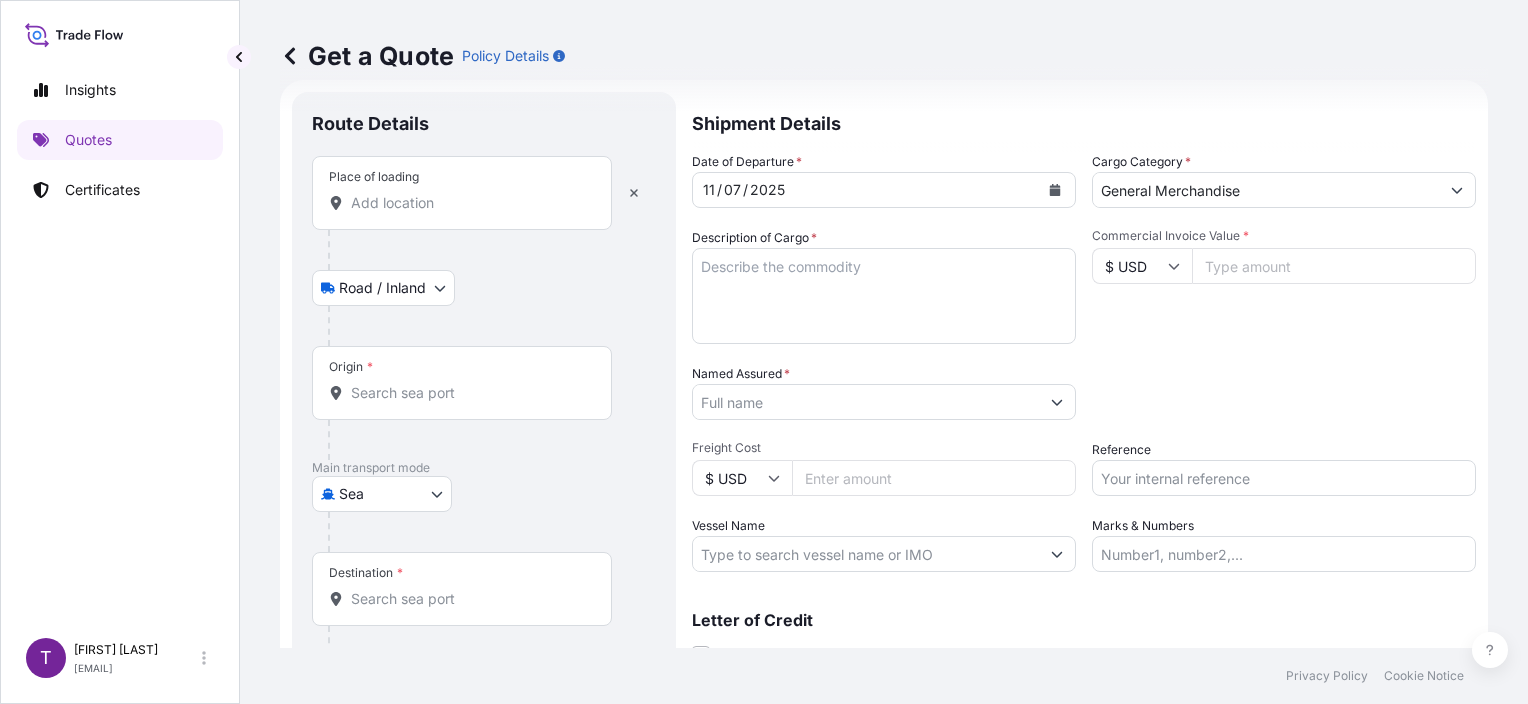 click on "Place of loading" at bounding box center [469, 203] 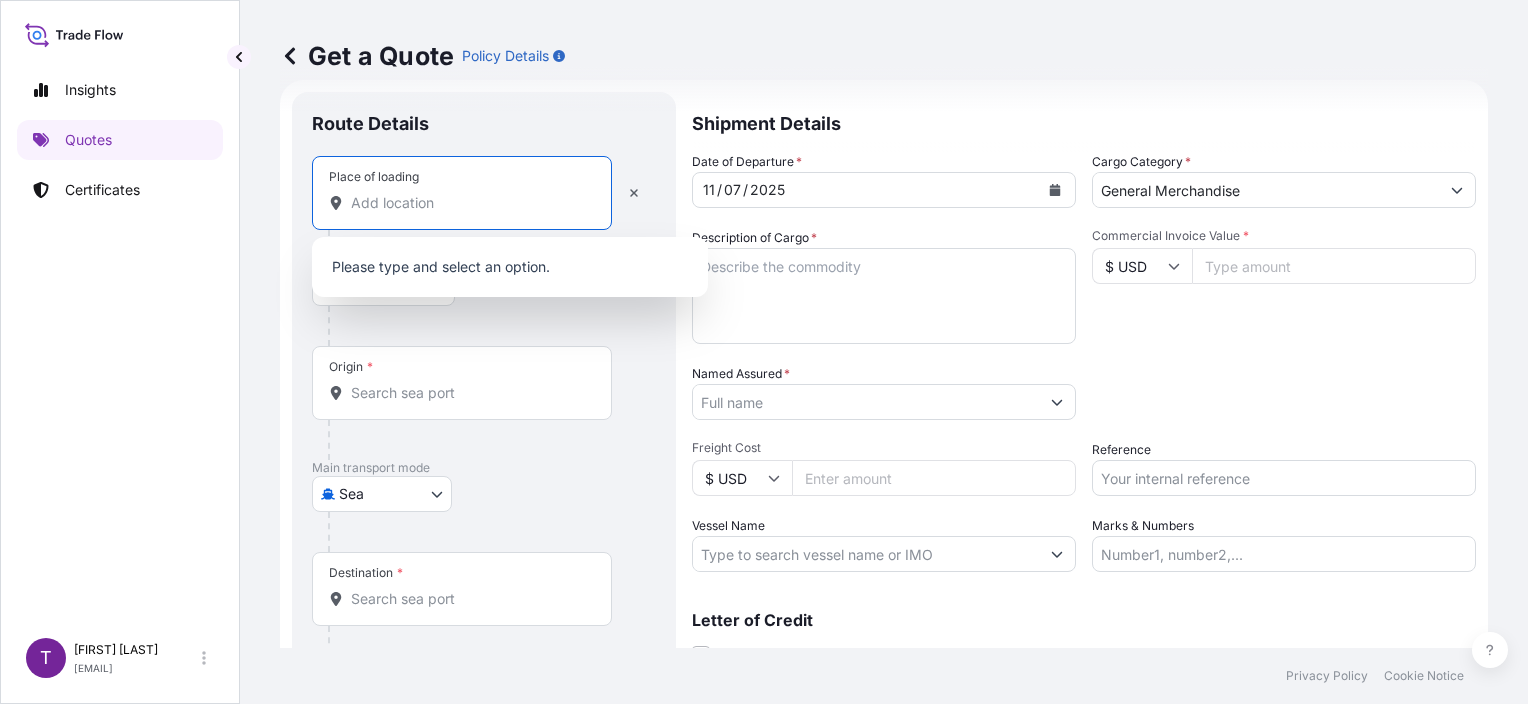 paste on "RYBNIK" 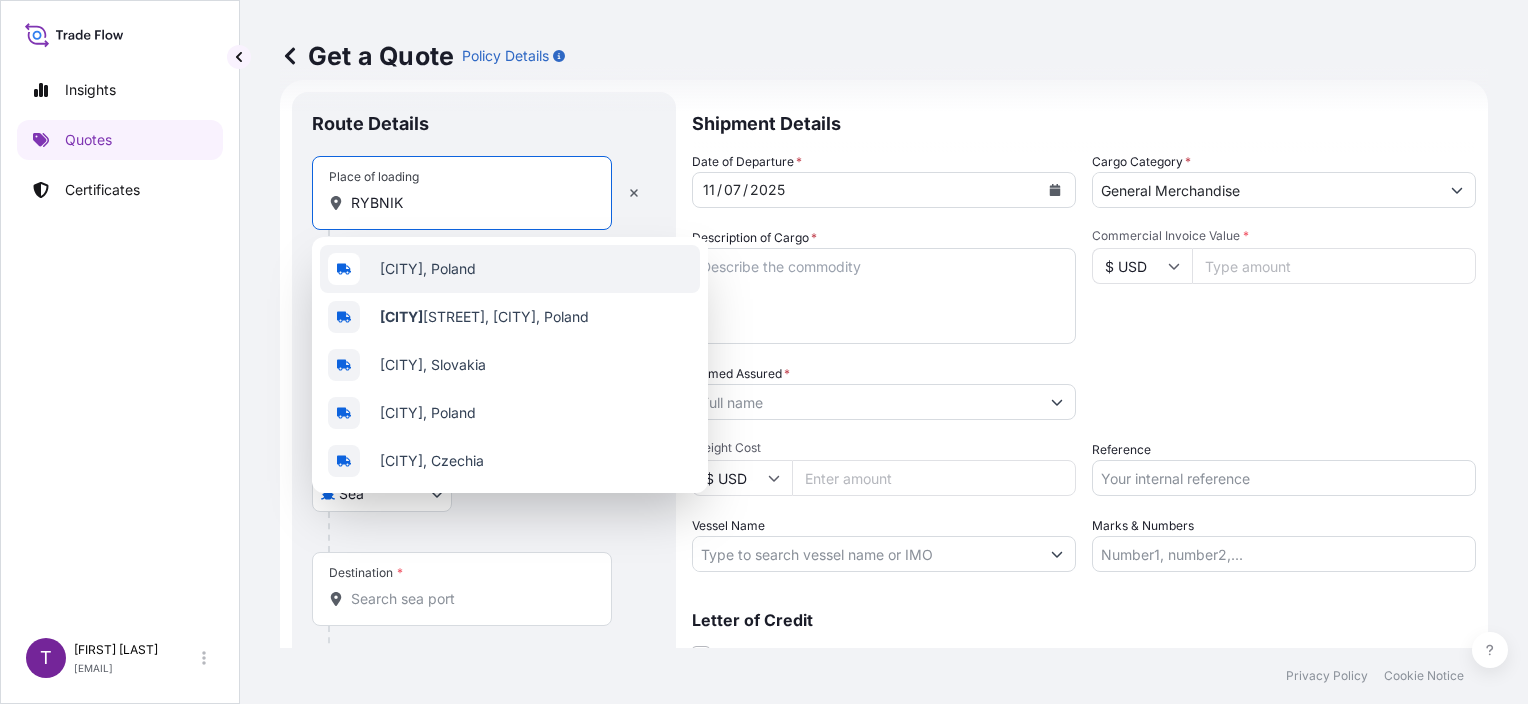 click on "[CITY], Poland" at bounding box center (428, 269) 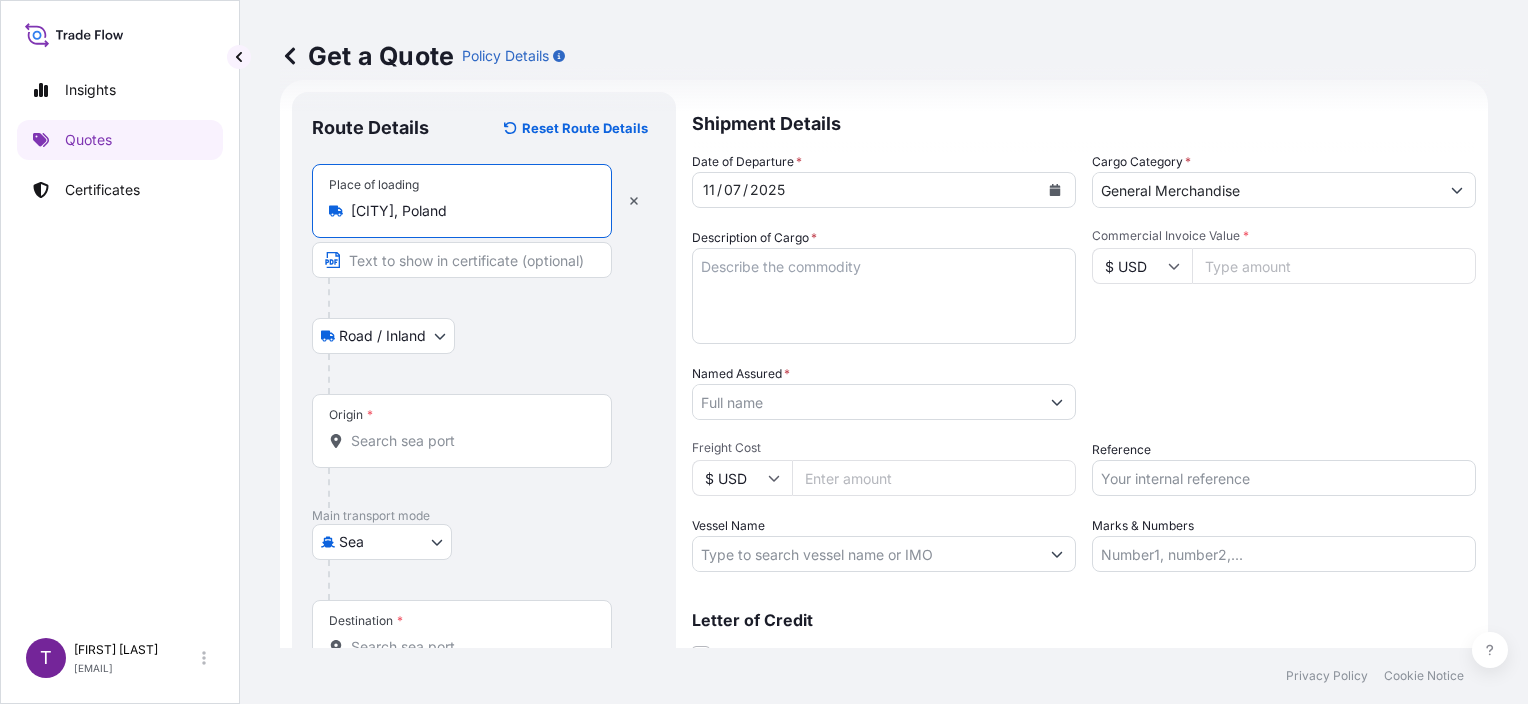 type on "[CITY], Poland" 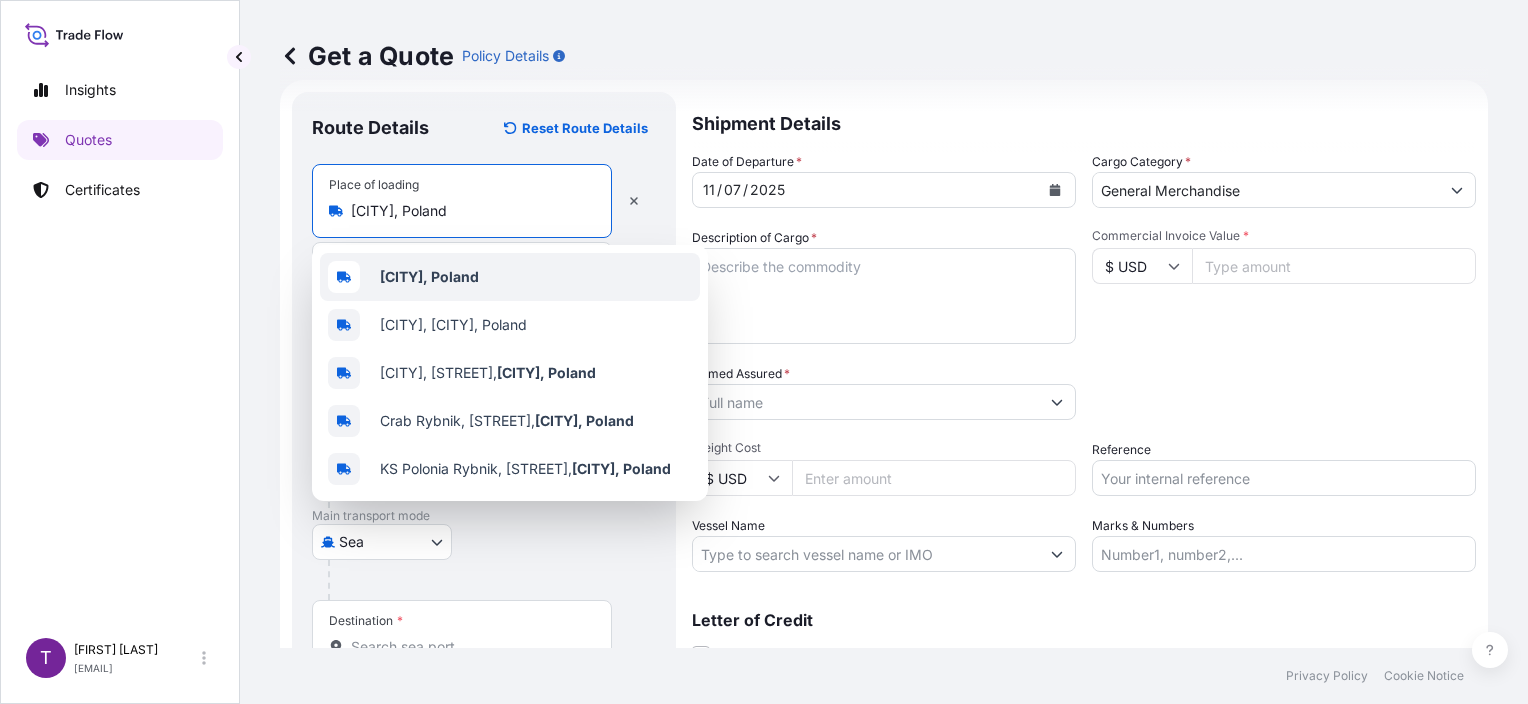 click on "[CITY], Poland" at bounding box center [429, 276] 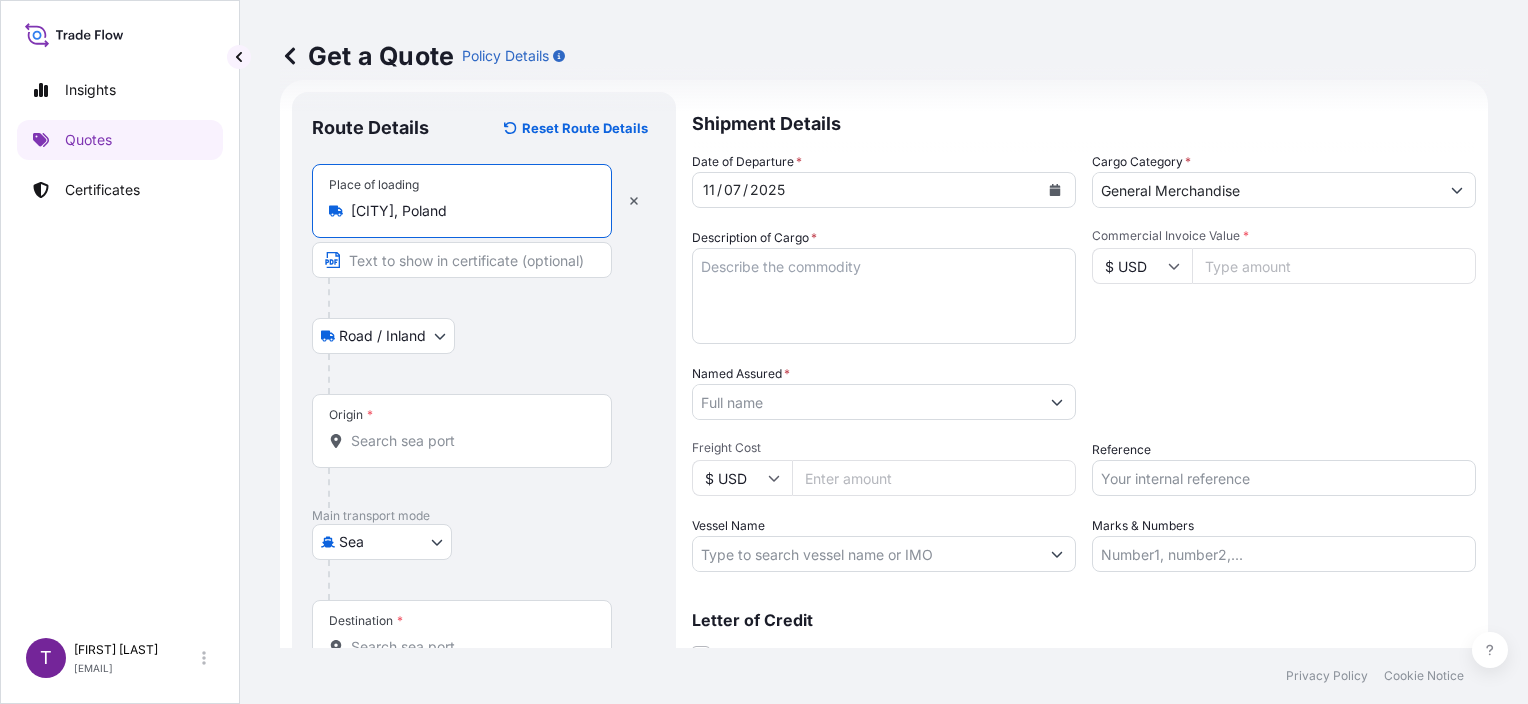click on "Origin *" at bounding box center (462, 431) 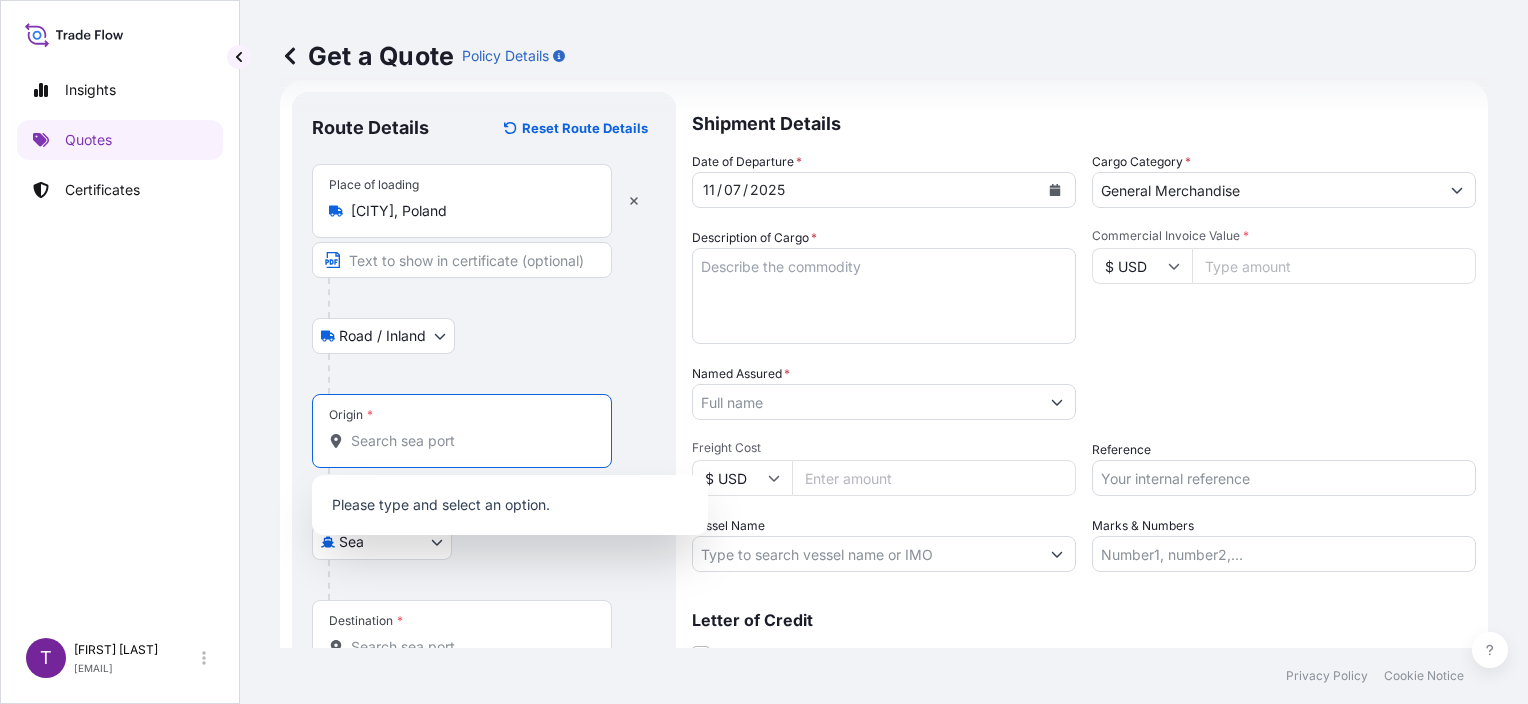 paste on "PLGDN" 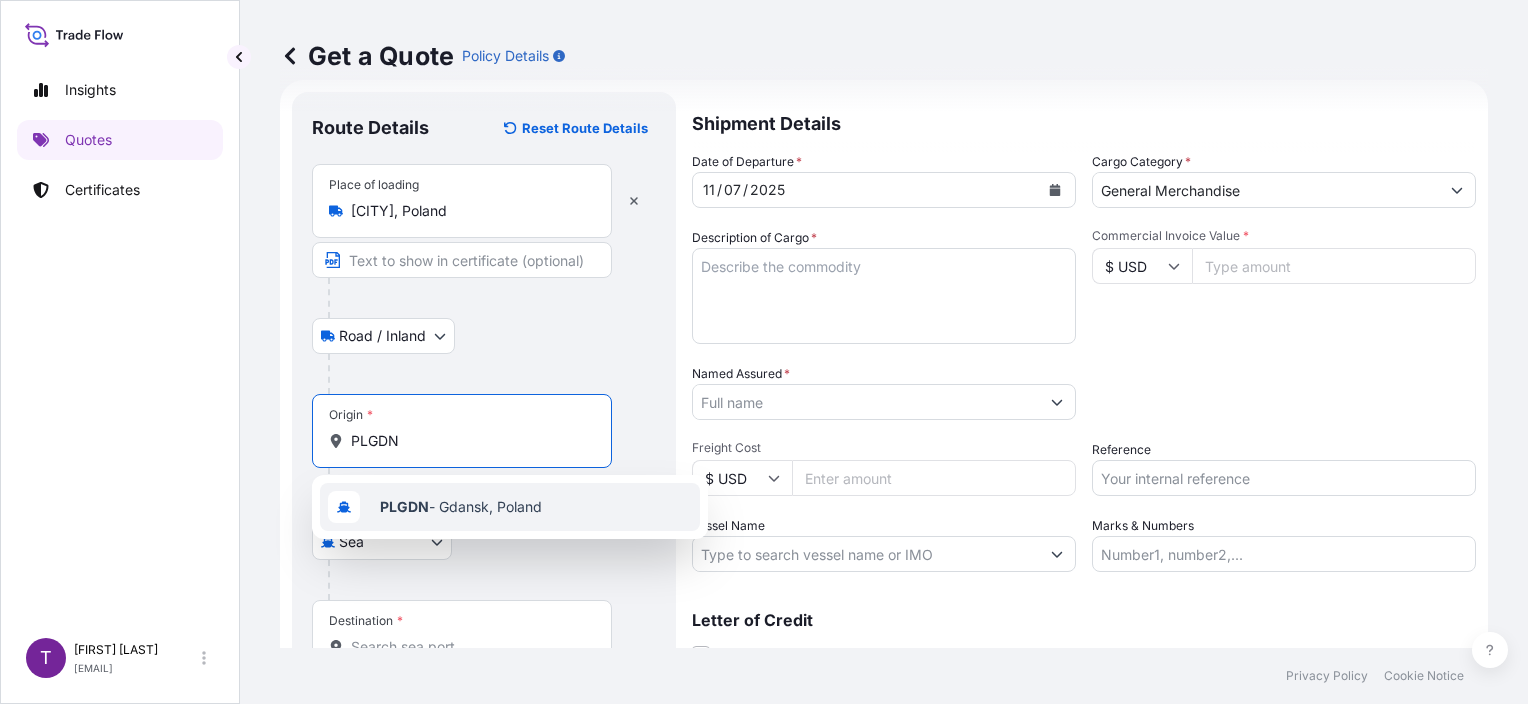 click on "PLGDN  - Gdansk, Poland" at bounding box center (461, 507) 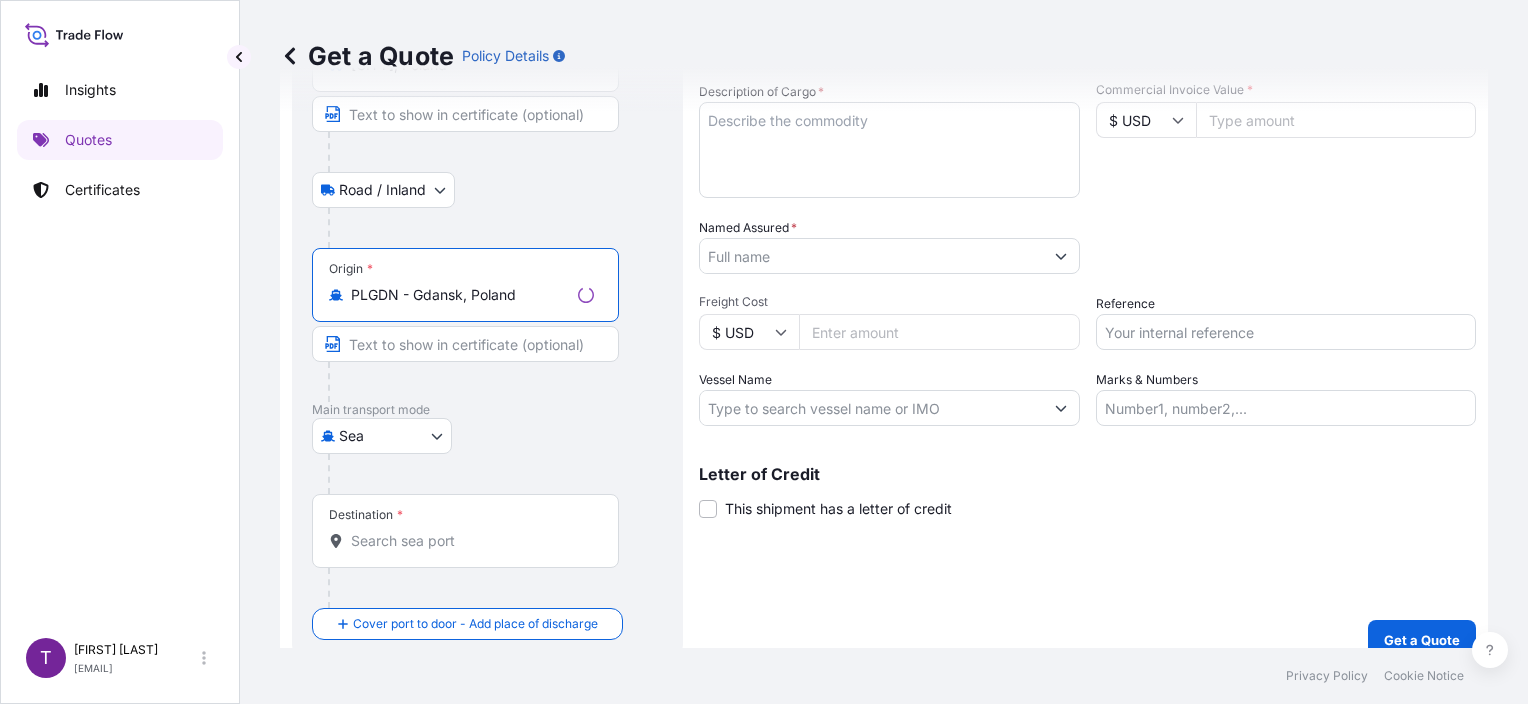 scroll, scrollTop: 200, scrollLeft: 0, axis: vertical 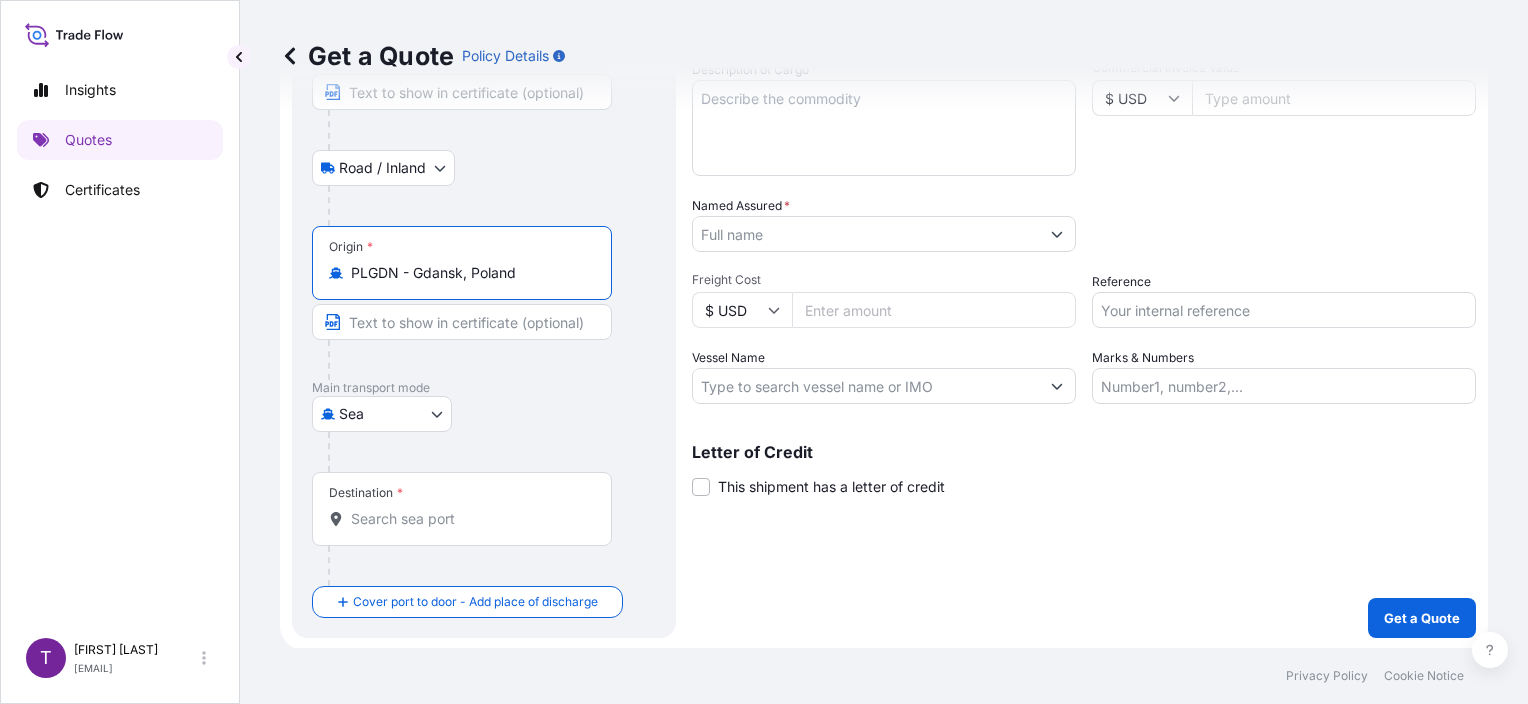 type on "PLGDN - Gdansk, Poland" 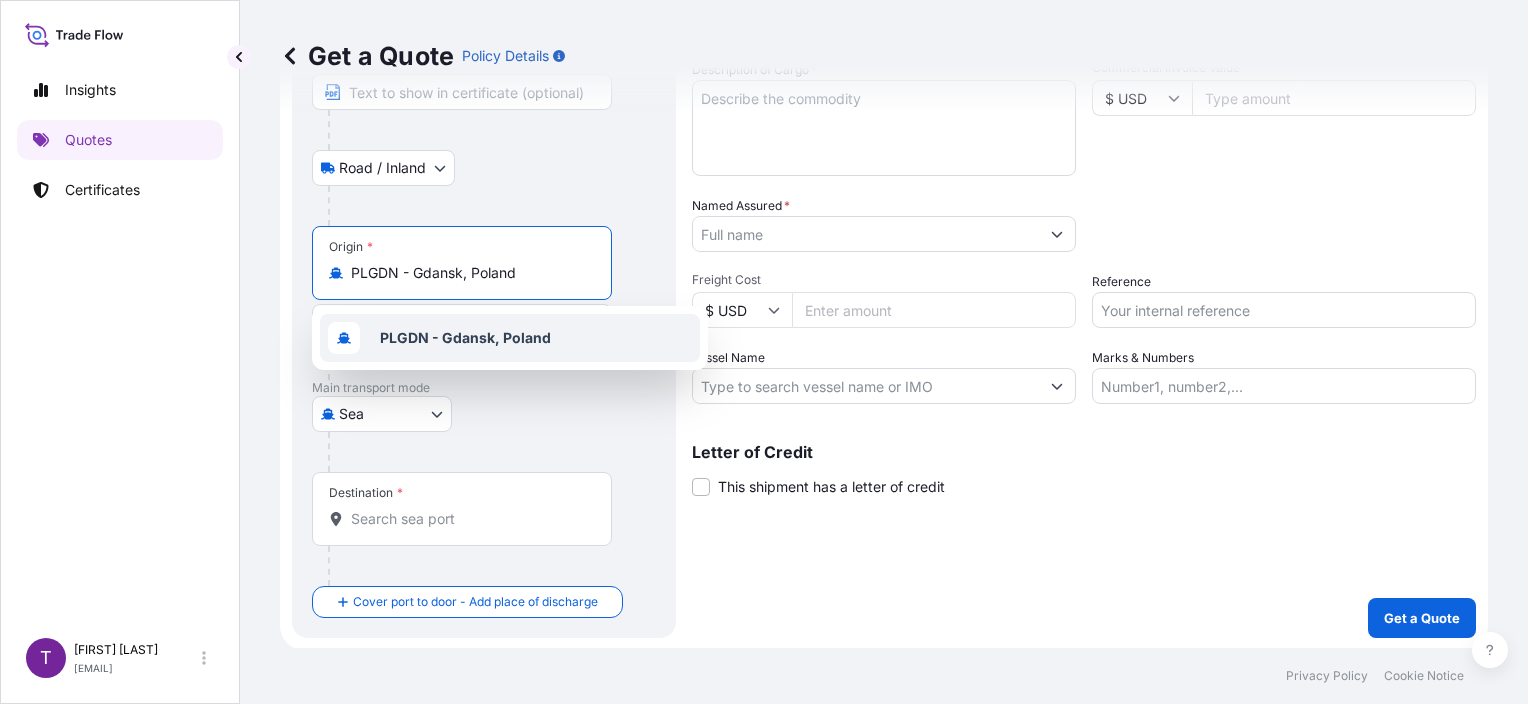 click on "PLGDN - Gdansk, Poland" at bounding box center (465, 338) 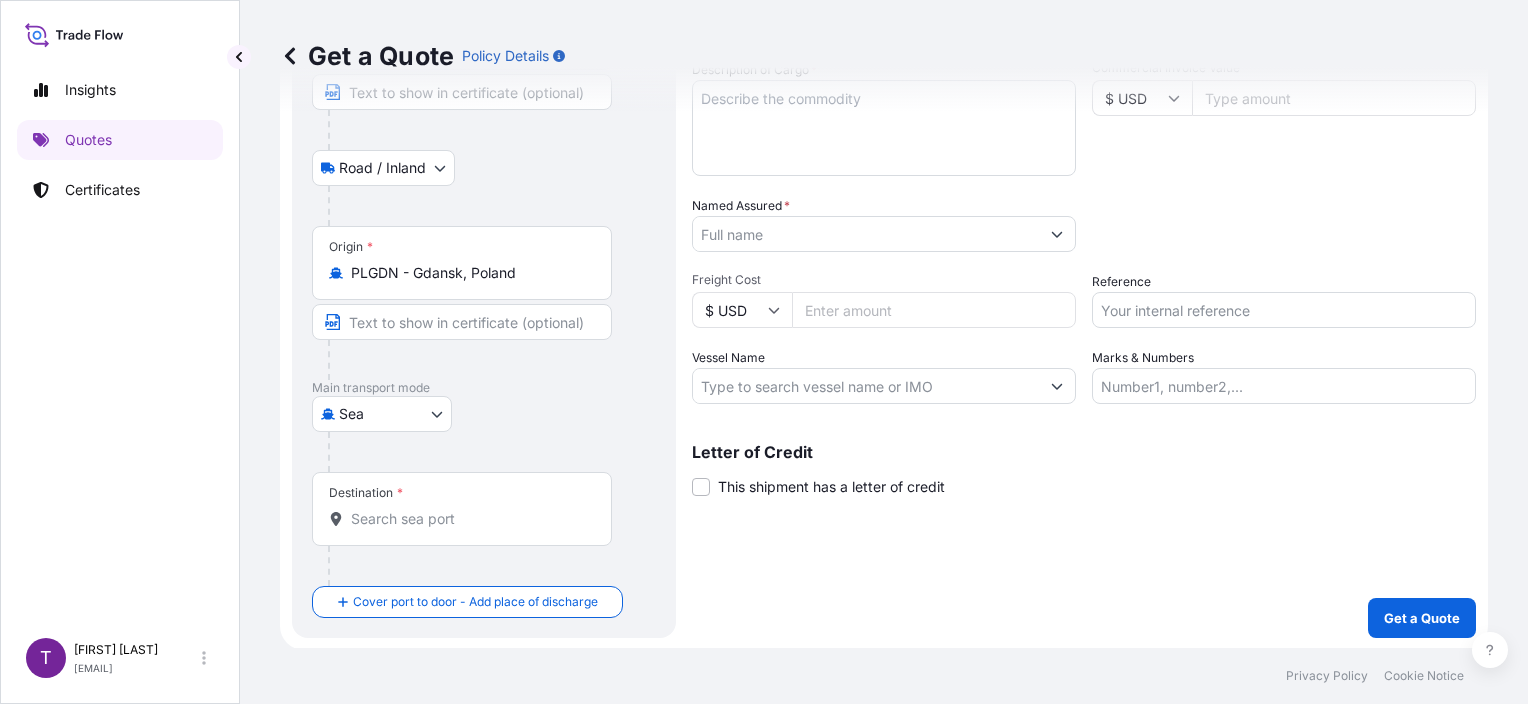 click on "Destination *" at bounding box center [462, 509] 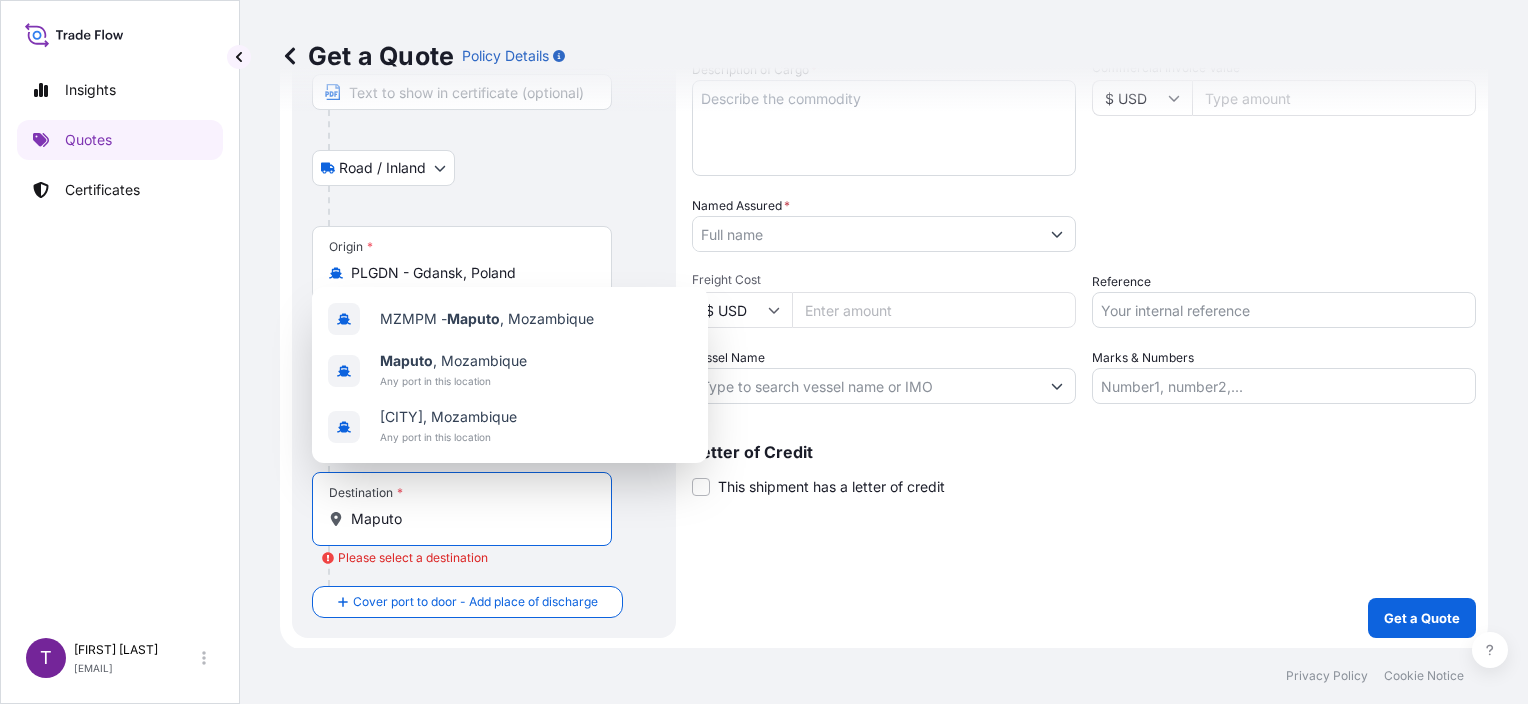 click on "Maputo" at bounding box center [469, 519] 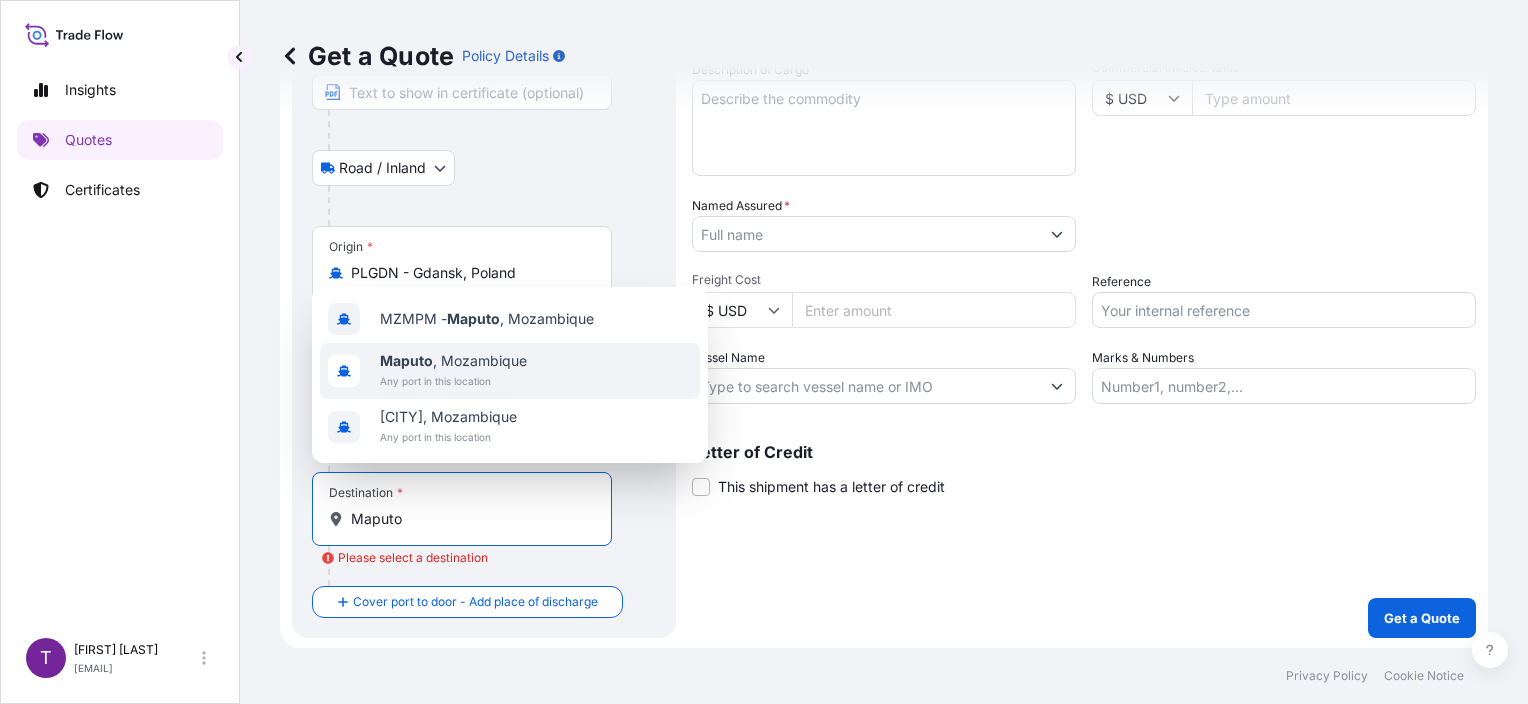 click on "Any port in this location" at bounding box center (453, 381) 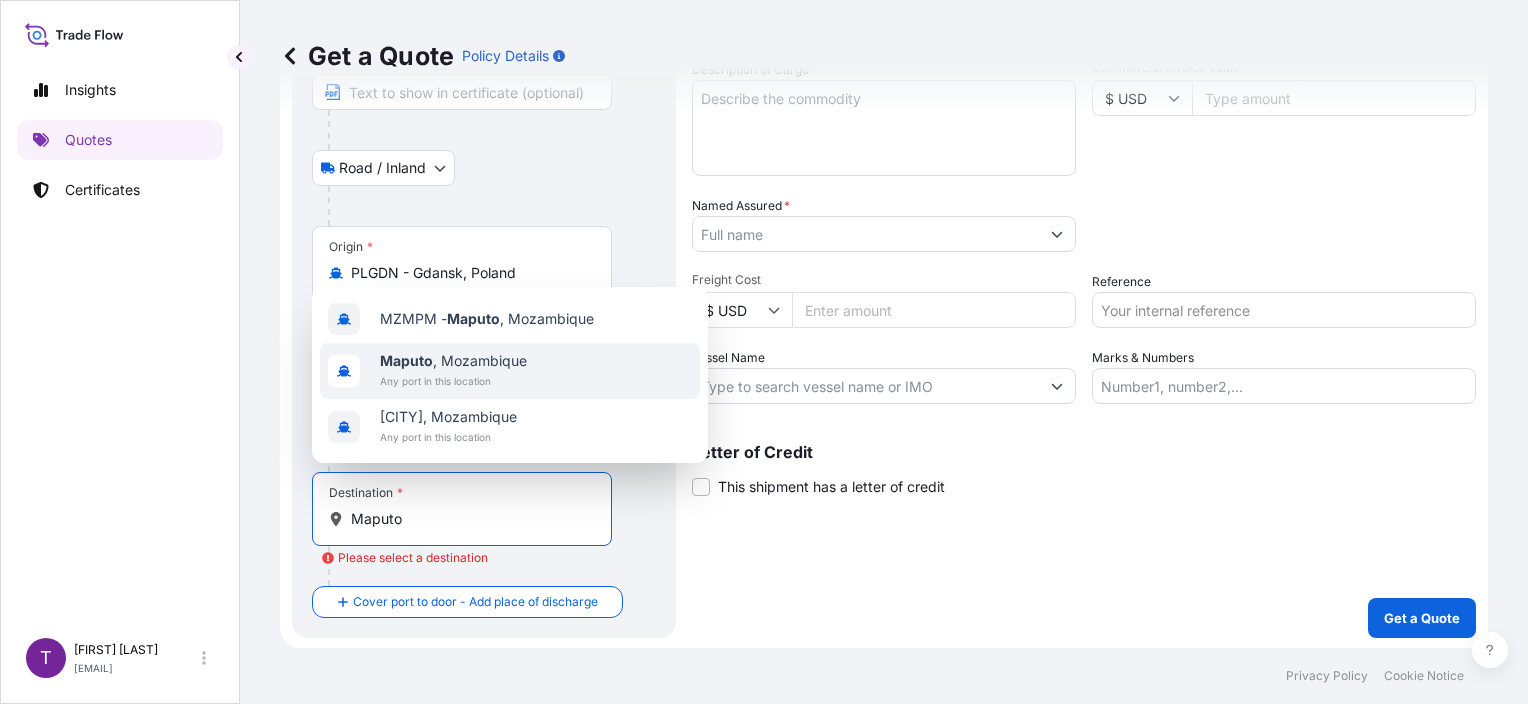 type on "[CITY], Mozambique" 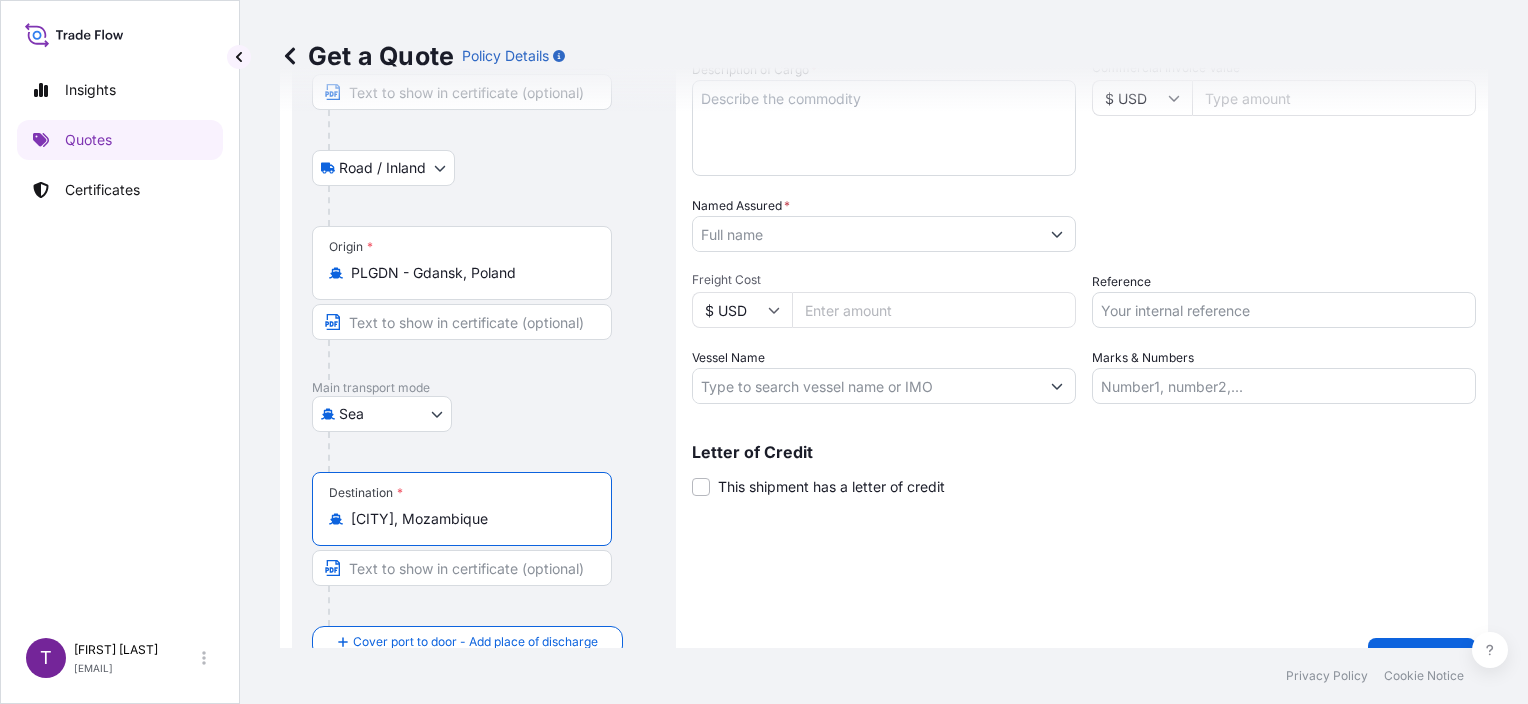 click on "Description of Cargo *" at bounding box center [884, 128] 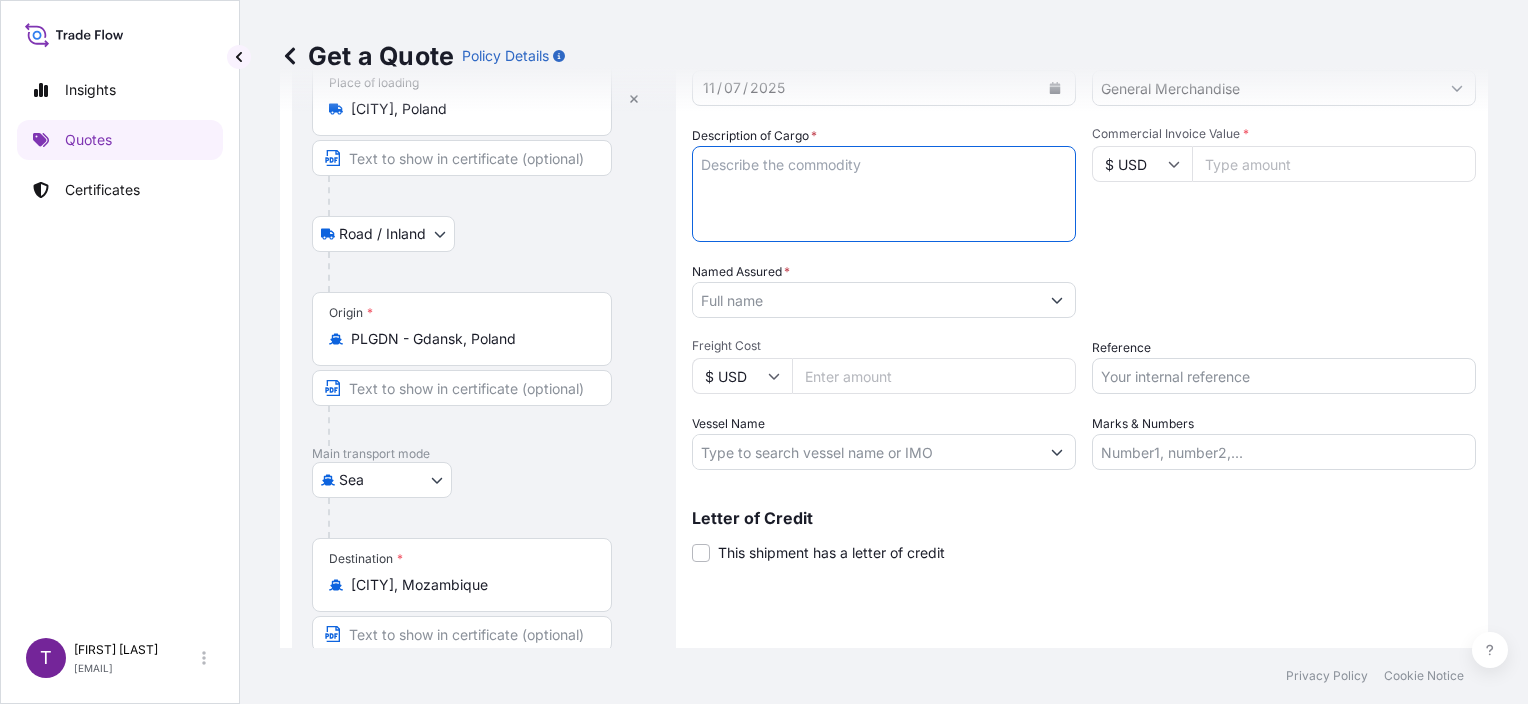 scroll, scrollTop: 100, scrollLeft: 0, axis: vertical 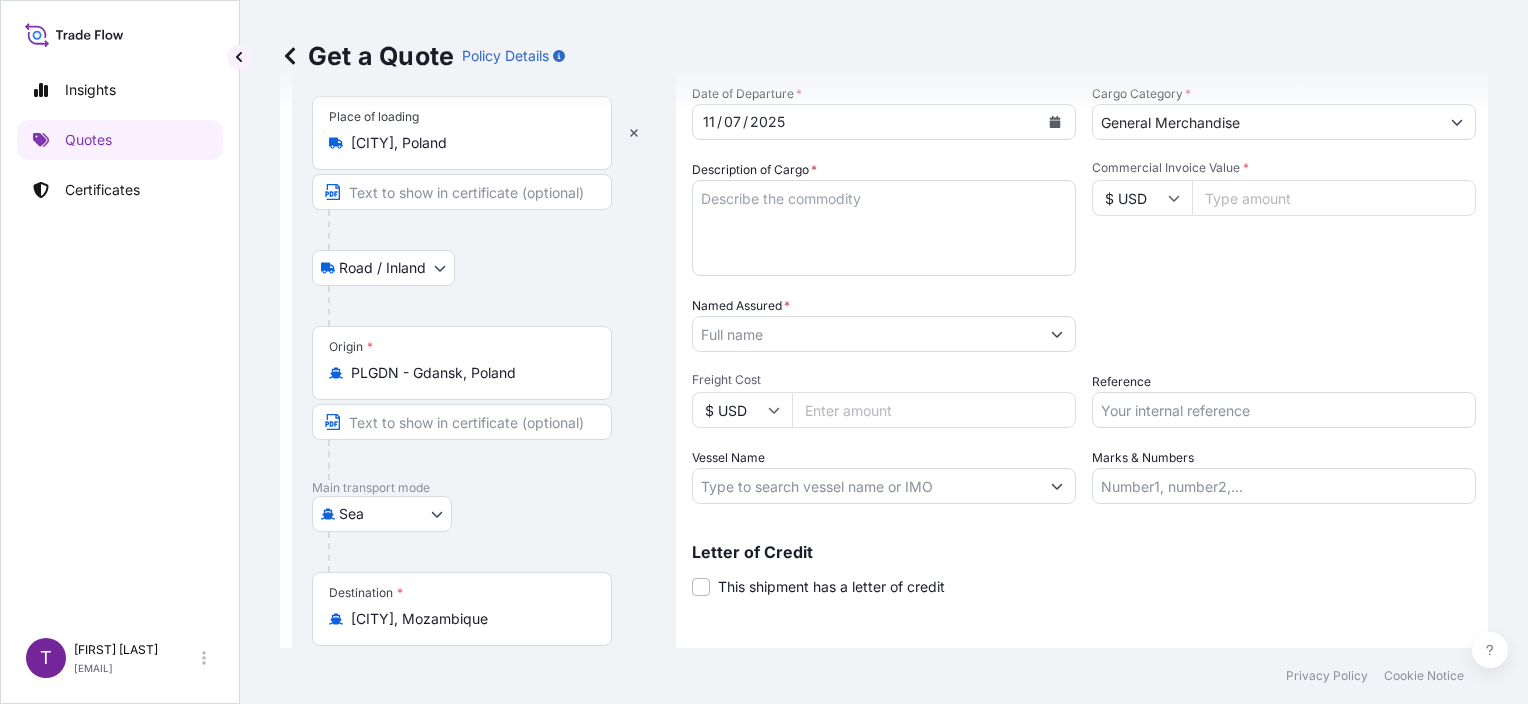 click on "$ USD" at bounding box center (1142, 198) 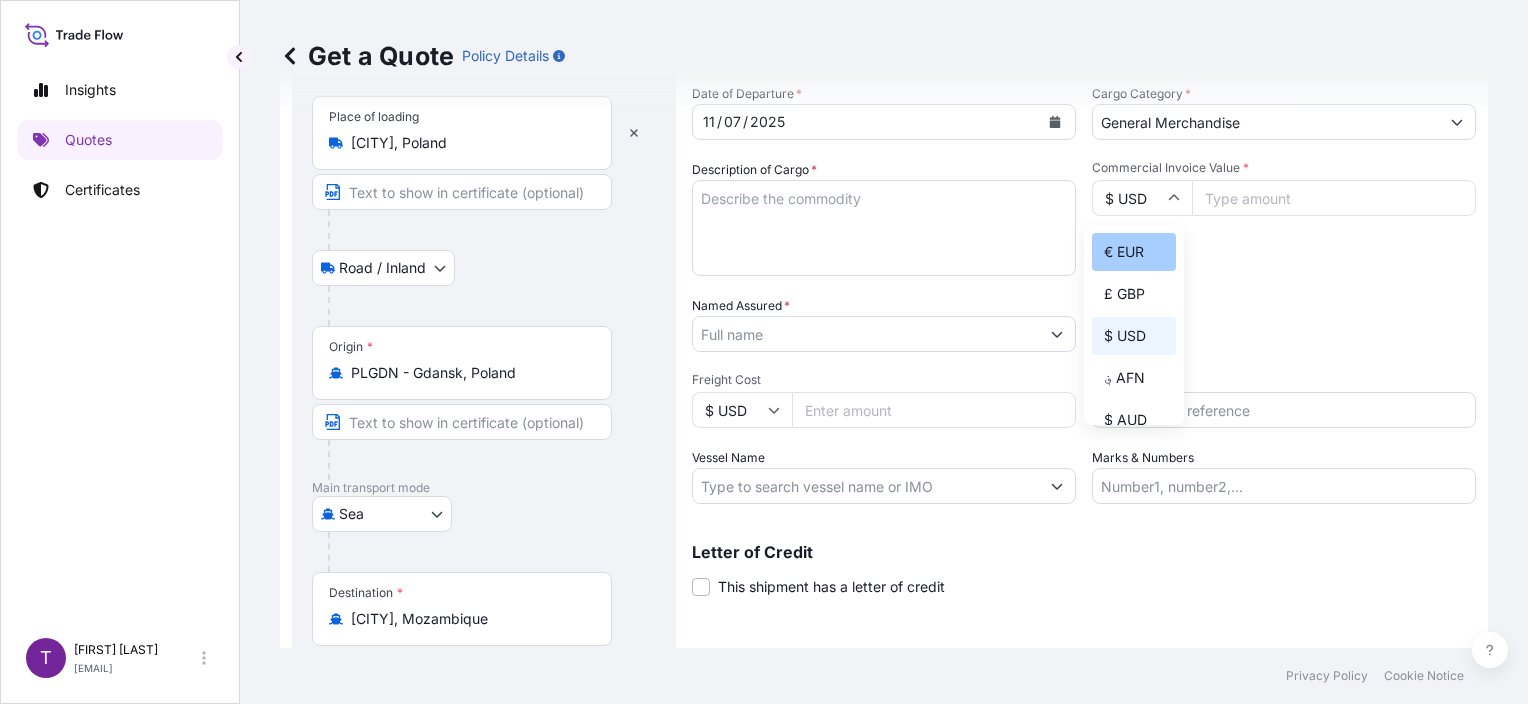 click on "€ EUR" at bounding box center [1134, 252] 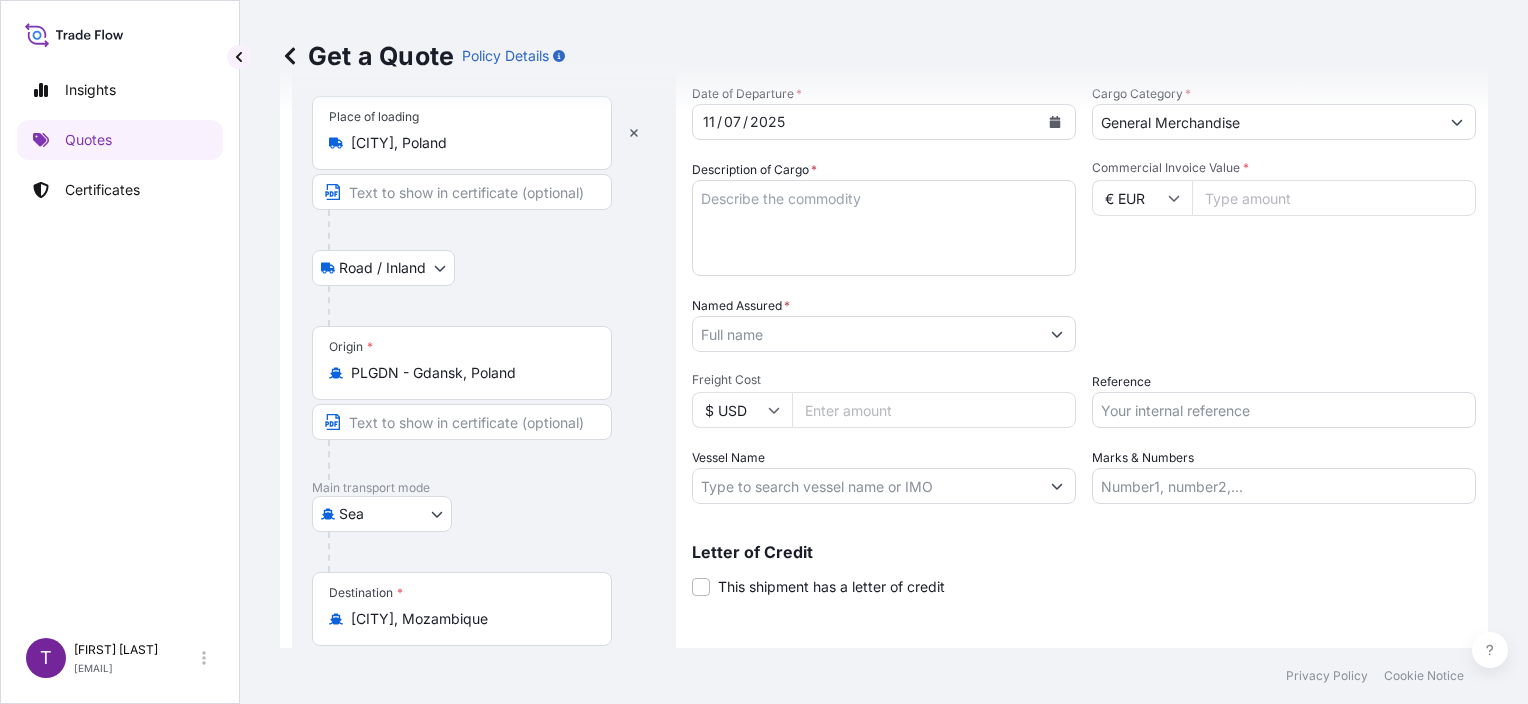 click on "Commercial Invoice Value   *" at bounding box center [1334, 198] 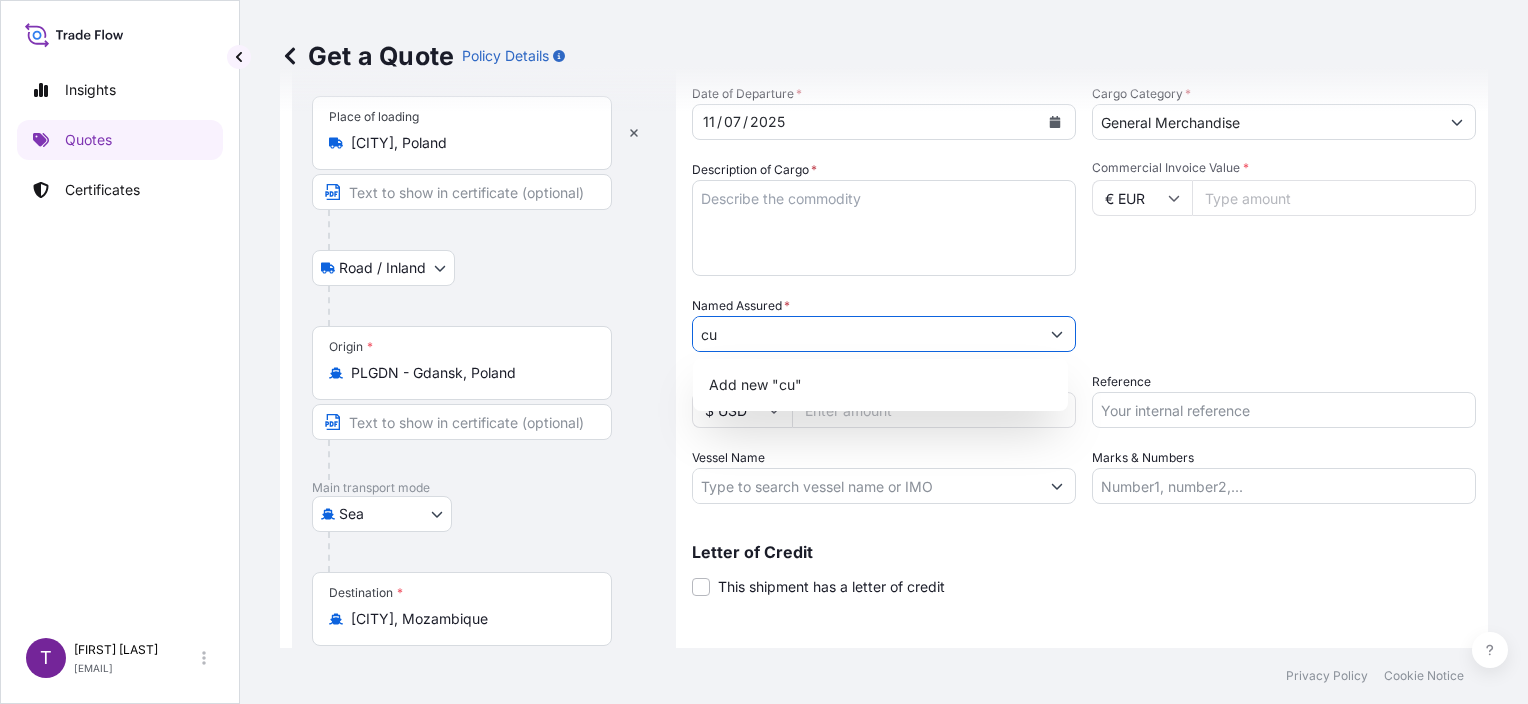 type on "c" 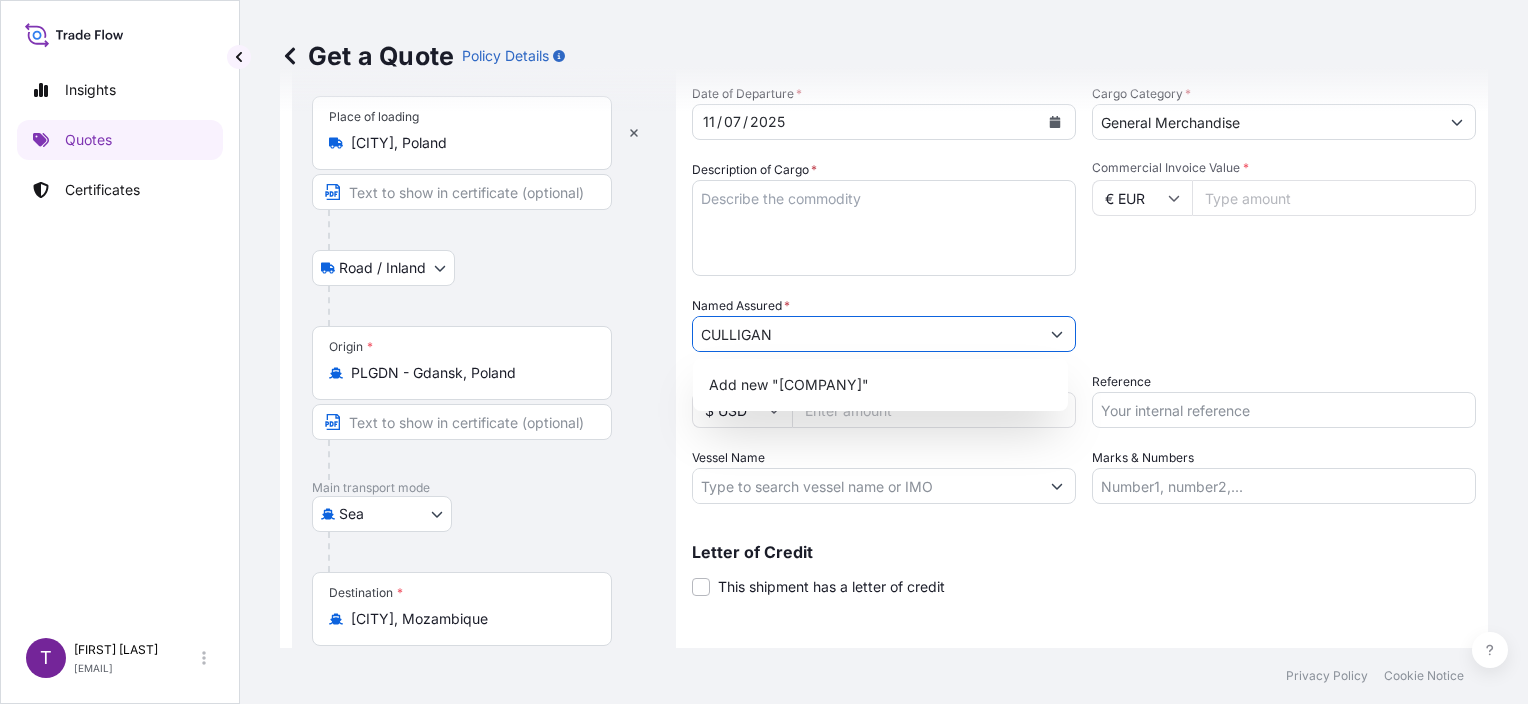 drag, startPoint x: 906, startPoint y: 324, endPoint x: 626, endPoint y: 296, distance: 281.3965 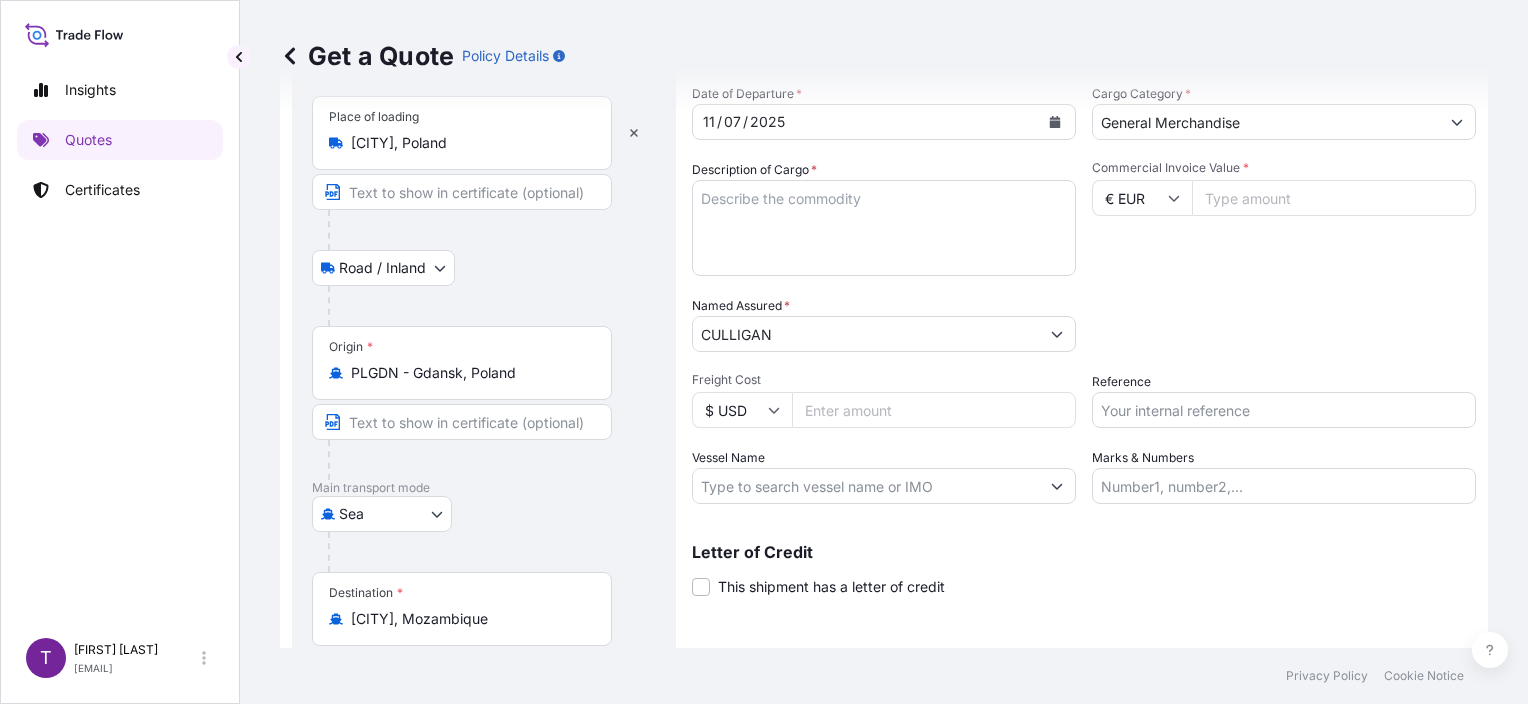 click on "CULLIGAN" at bounding box center (866, 334) 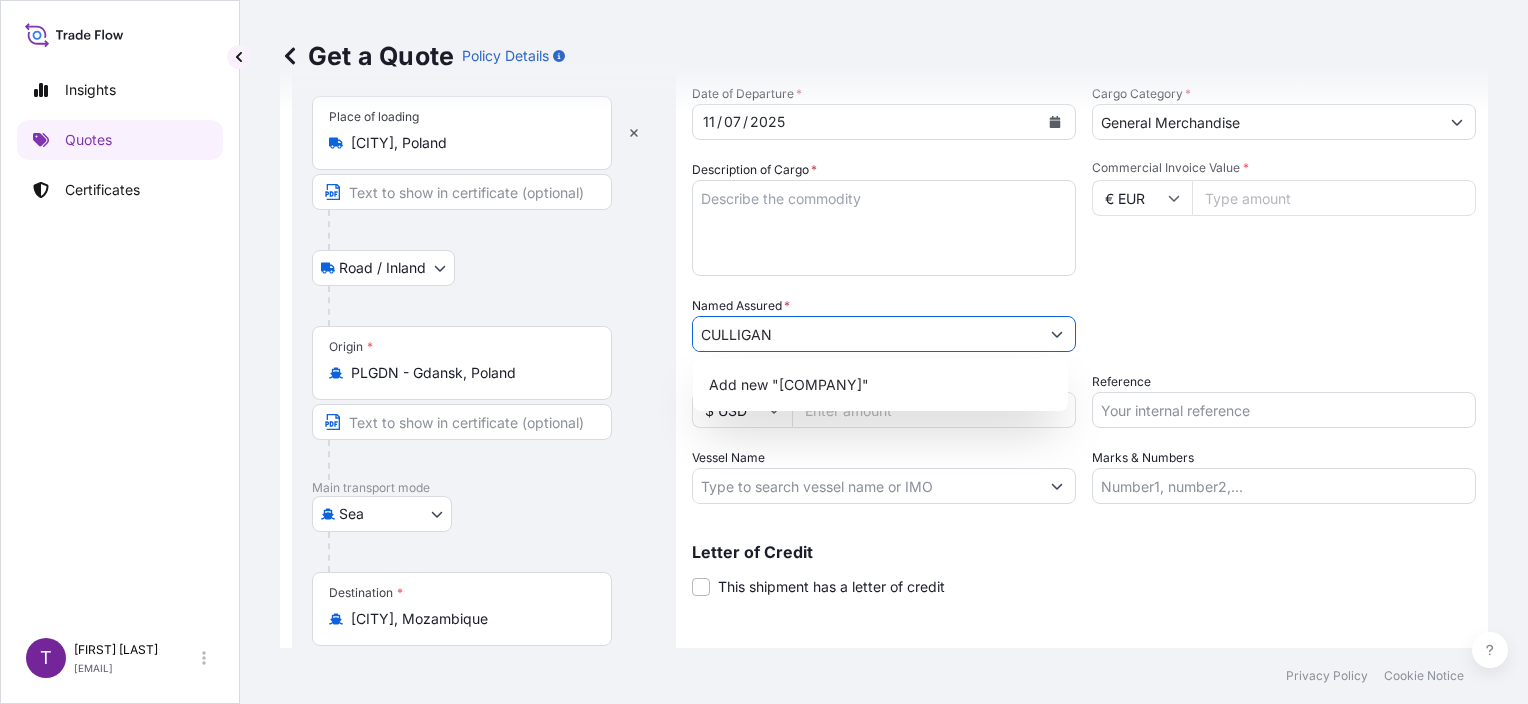 click on "CULLIGAN" at bounding box center [866, 334] 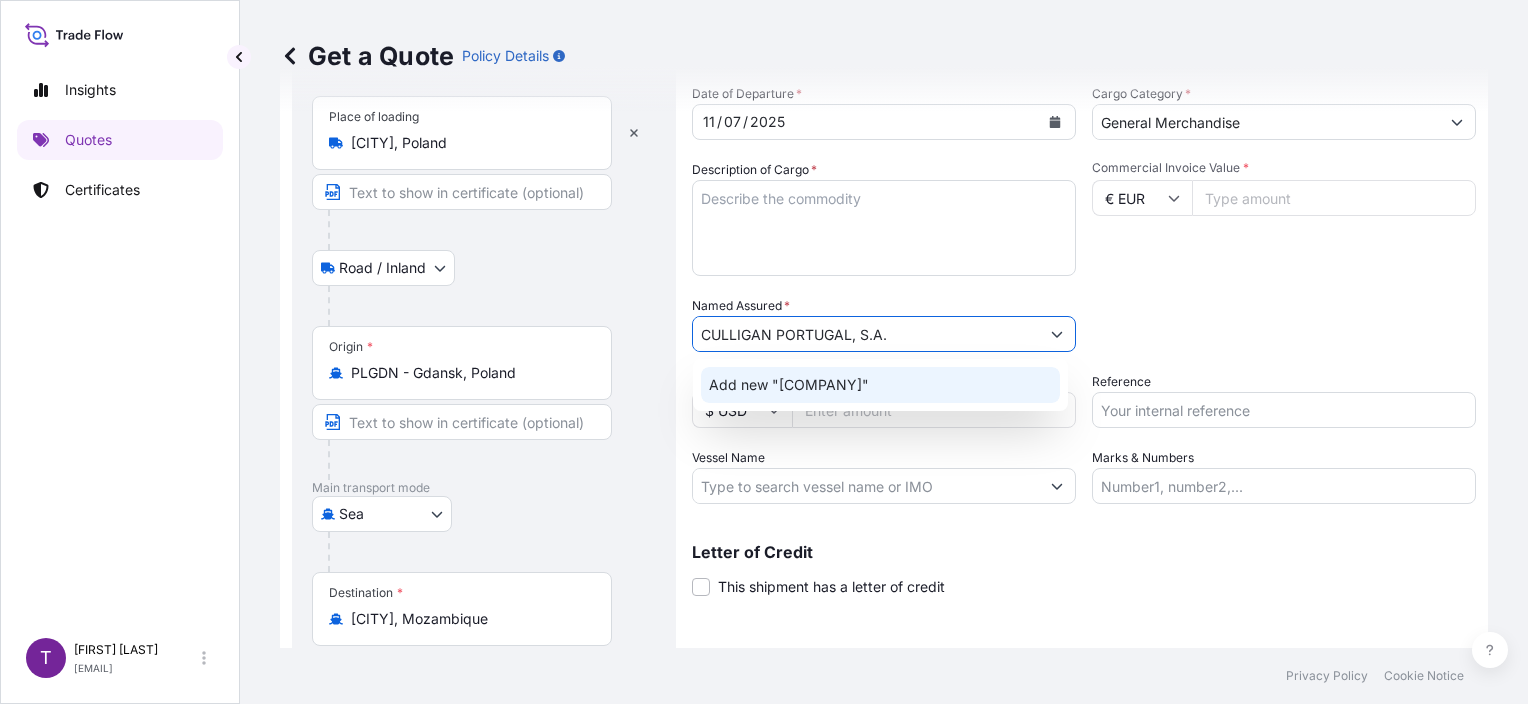 click on "Add new "[COMPANY]"" at bounding box center (880, 385) 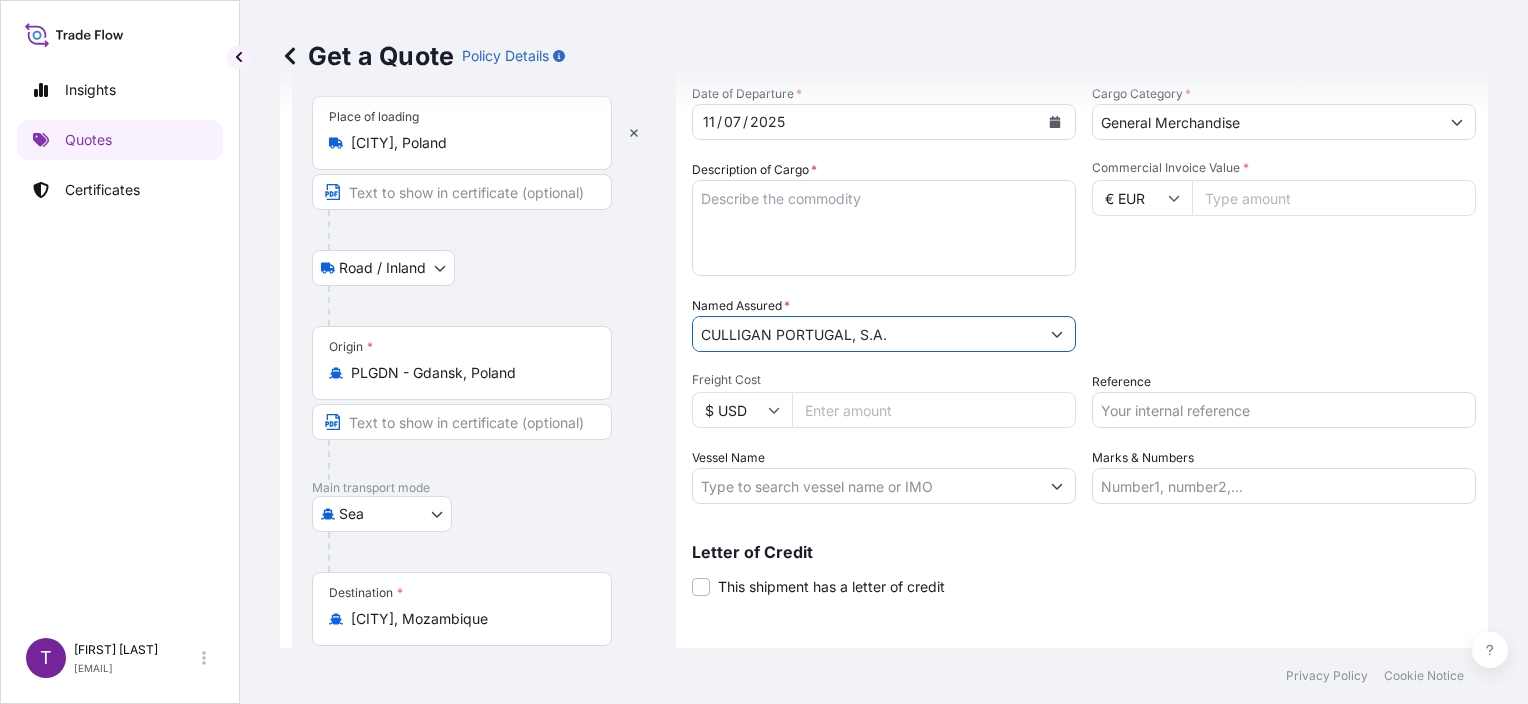 type on "CULLIGAN PORTUGAL, S.A." 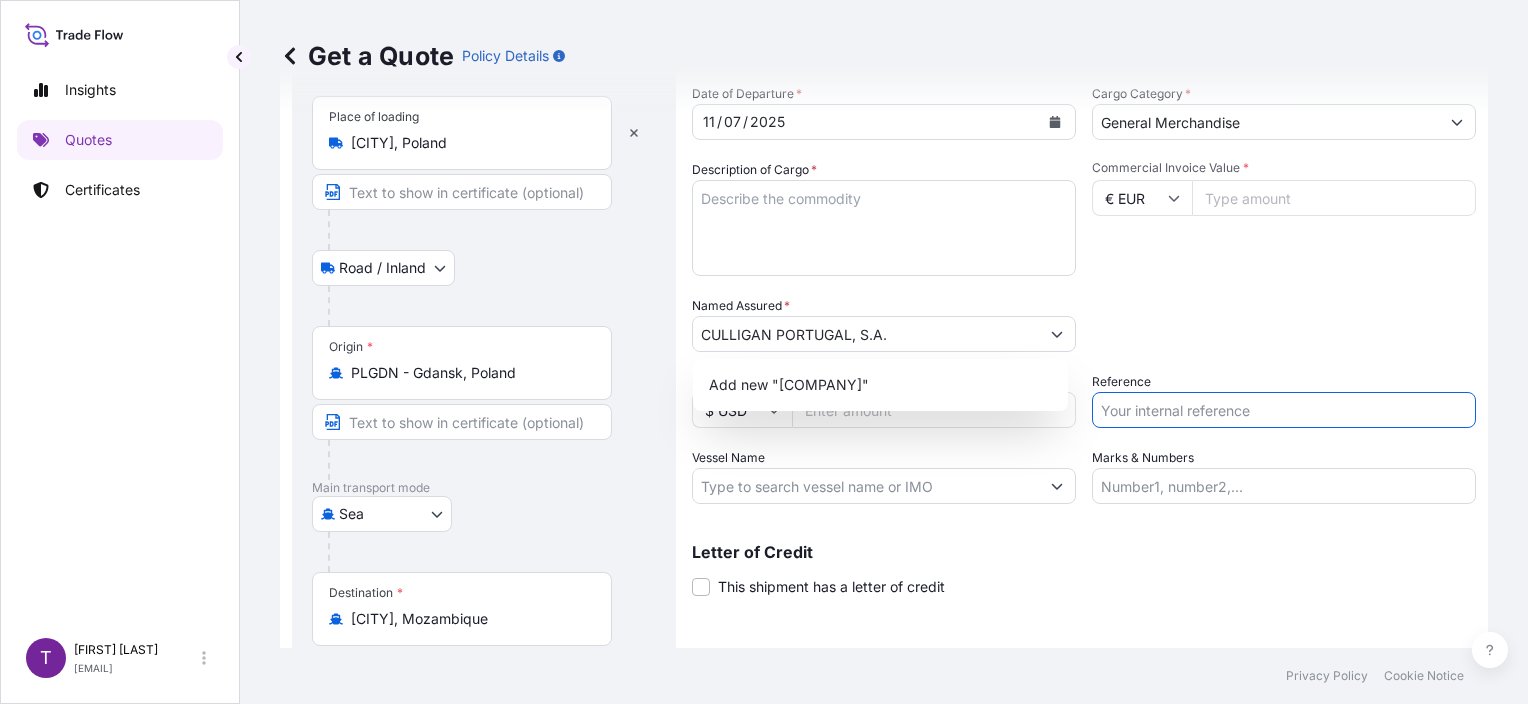 click on "Reference" at bounding box center [1284, 410] 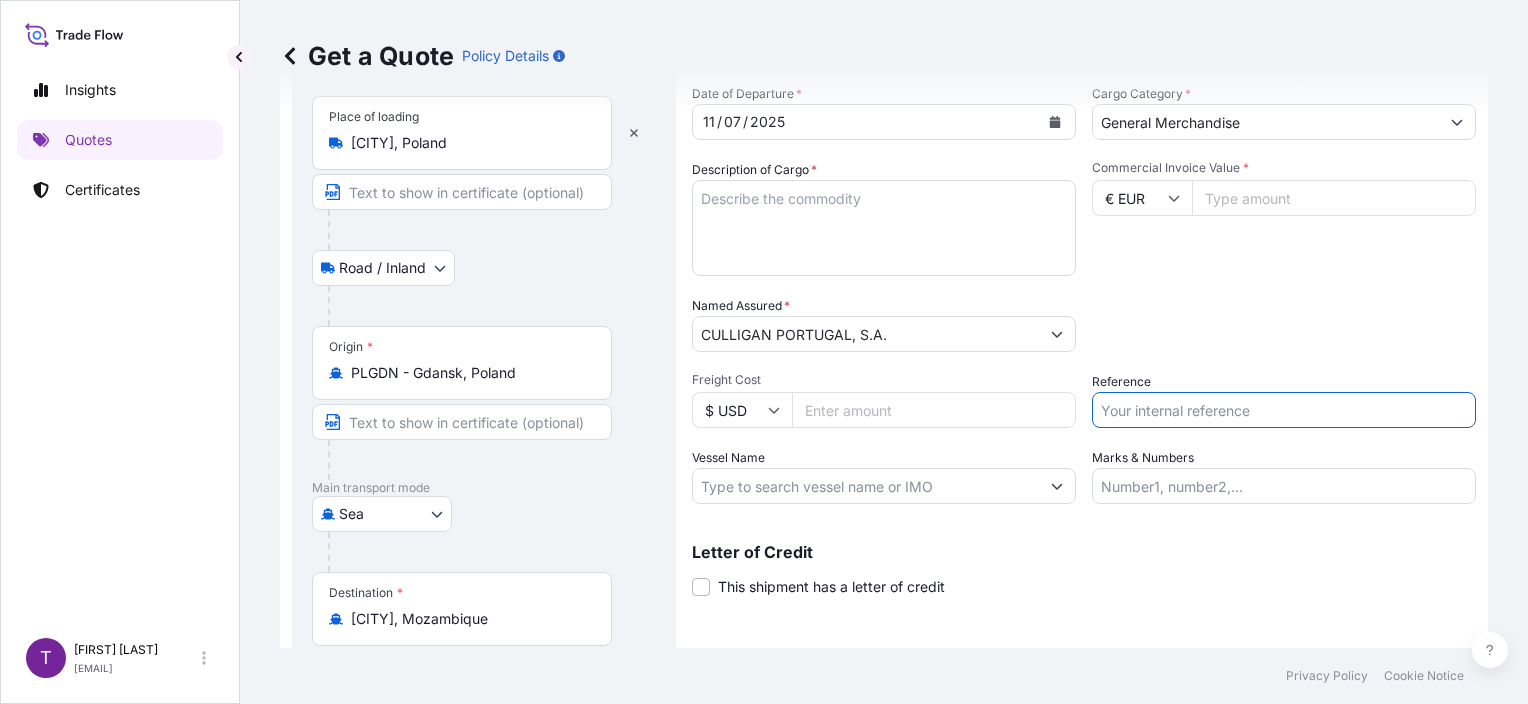 paste on "S01989377" 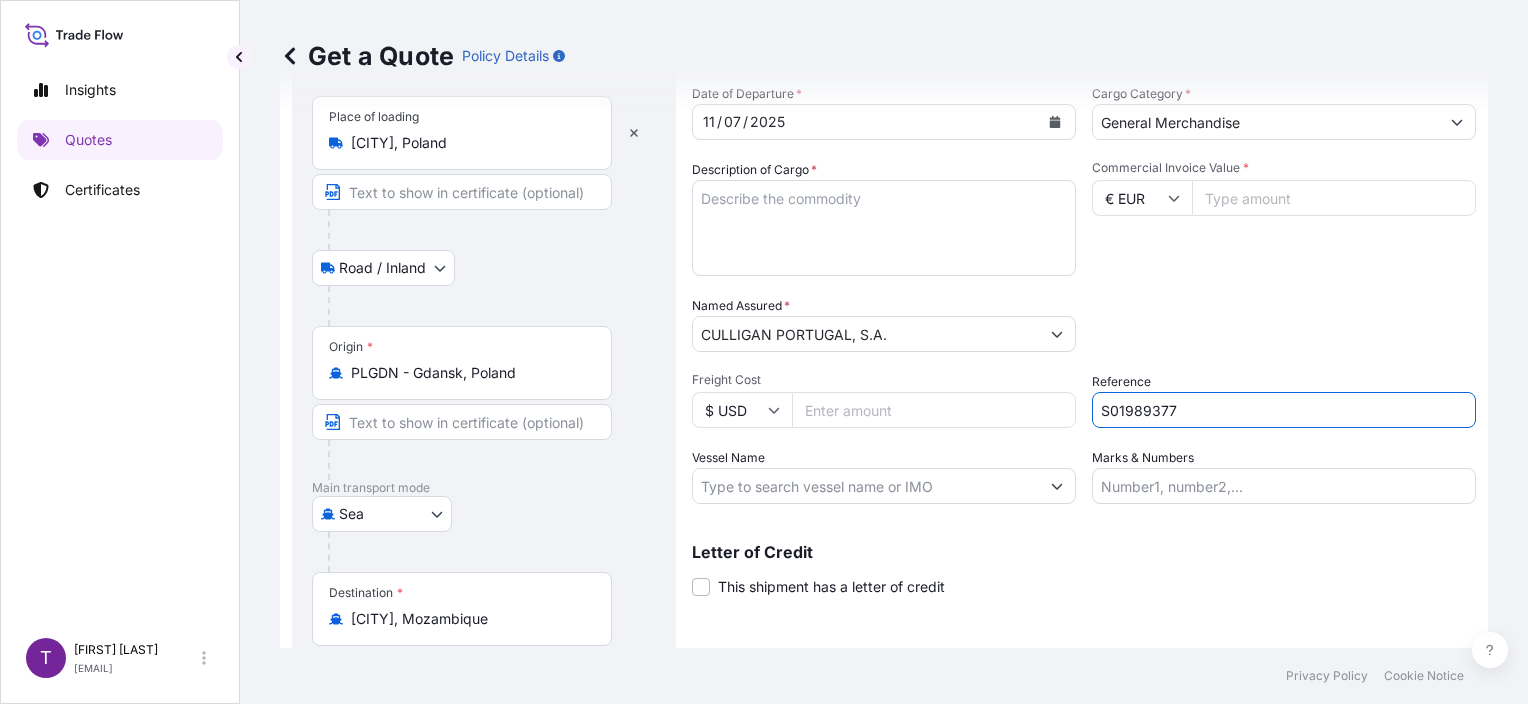 type on "S01989377" 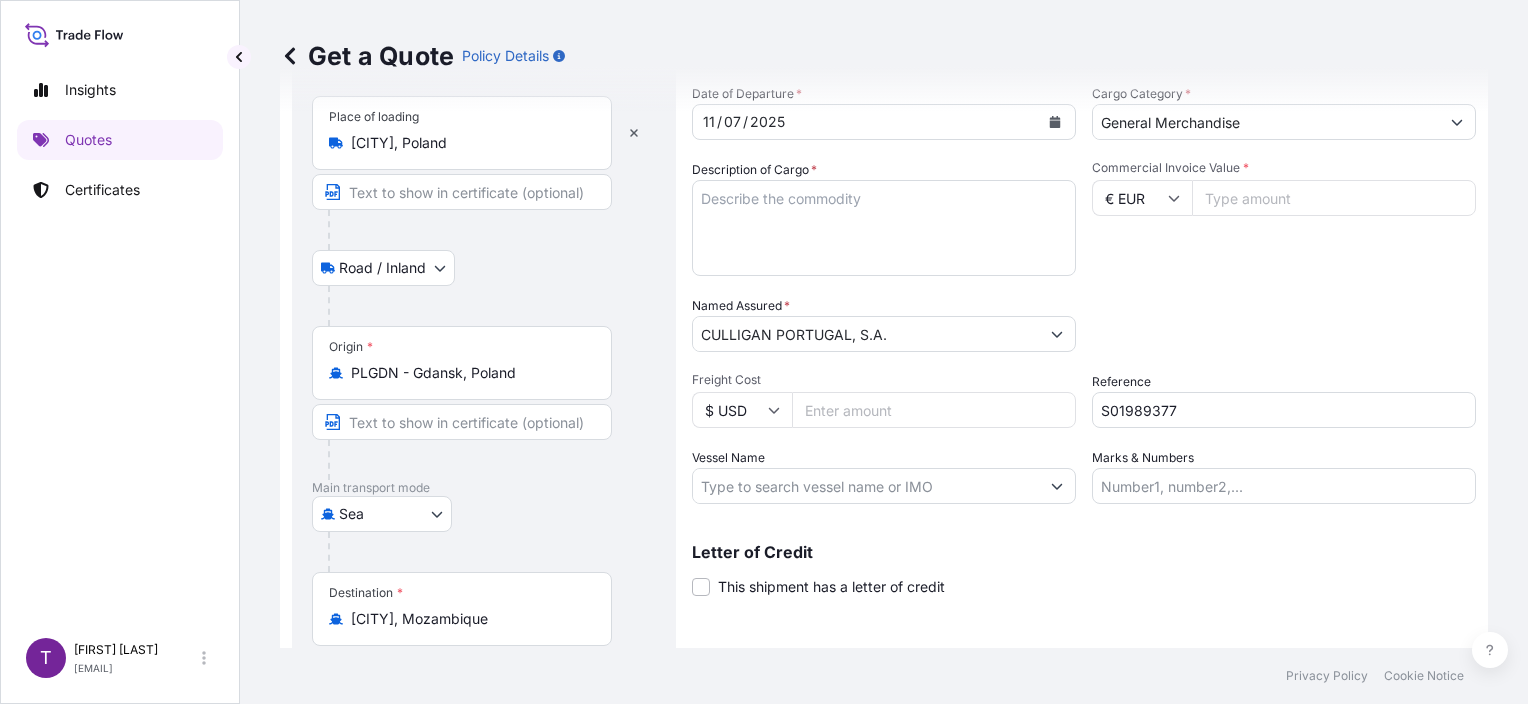 click on "Date of Departure * [DD] / [MM] / [YYYY] Cargo Category * General Merchandise Description of Cargo * Commercial Invoice Value   * € EUR [PRICE] Named Assured * [COMPANY] Packing Category Select a packing category Please select a primary mode of transportation first. Freight Cost   $ USD Reference S01989377 Vessel Name Marks & Numbers" at bounding box center (1084, 294) 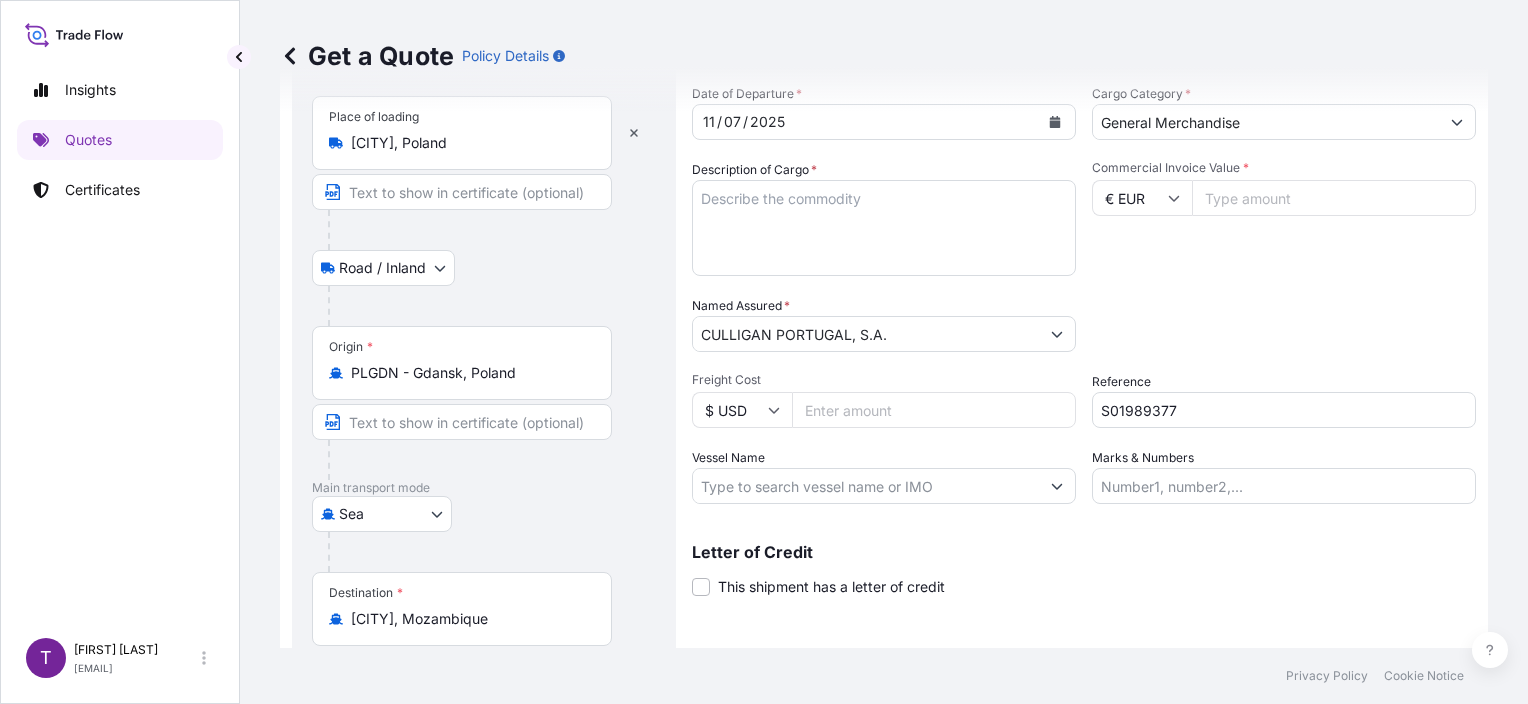 click on "Vessel Name" at bounding box center (866, 486) 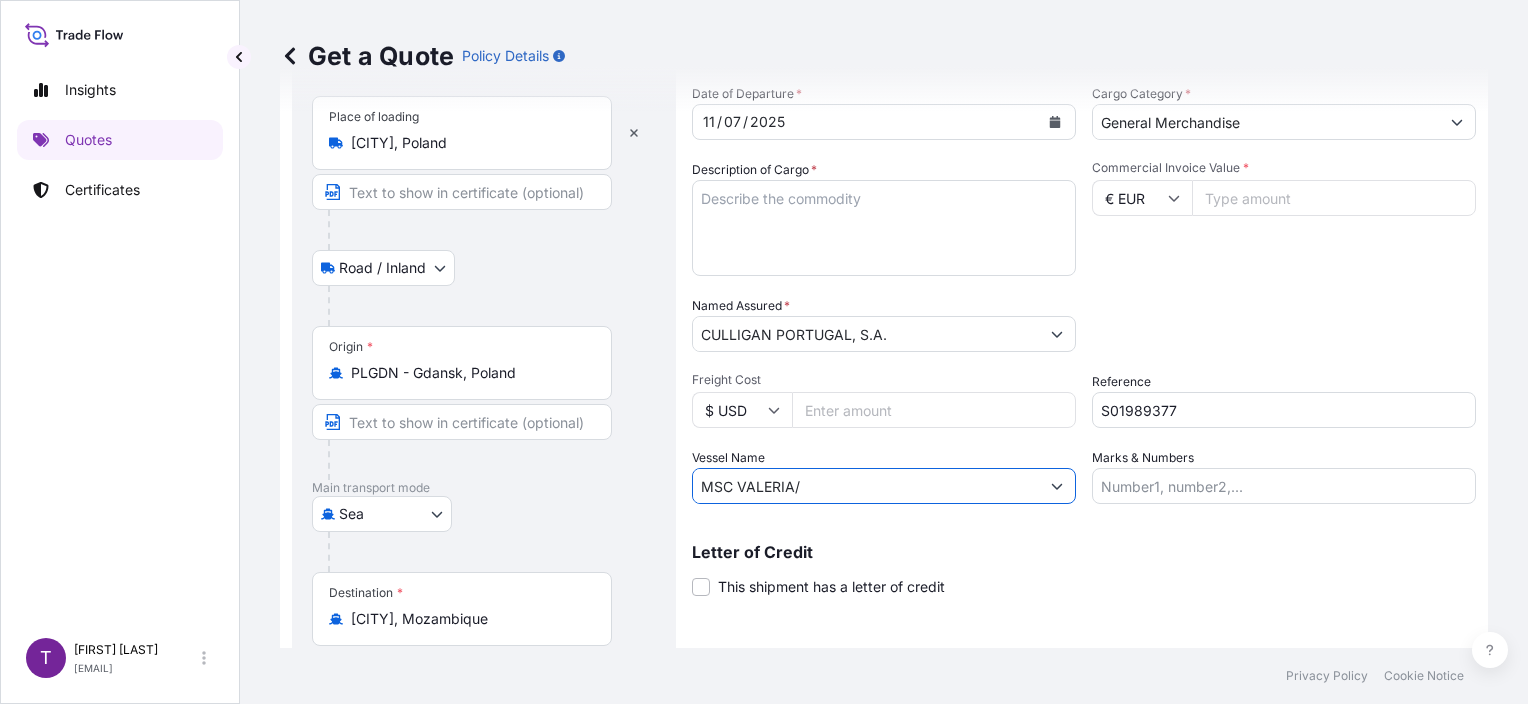 paste on "GA529E" 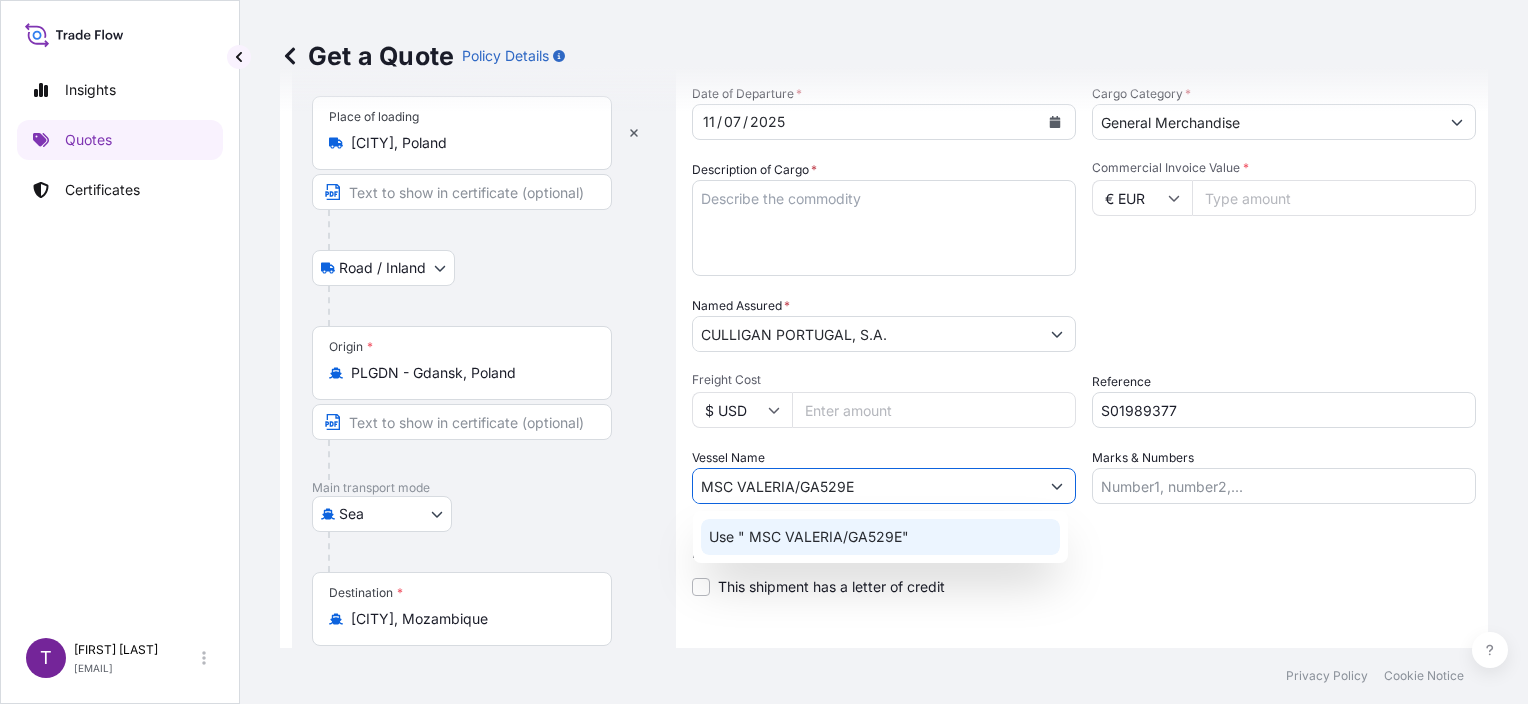 click on "Use " MSC VALERIA/GA529E"" 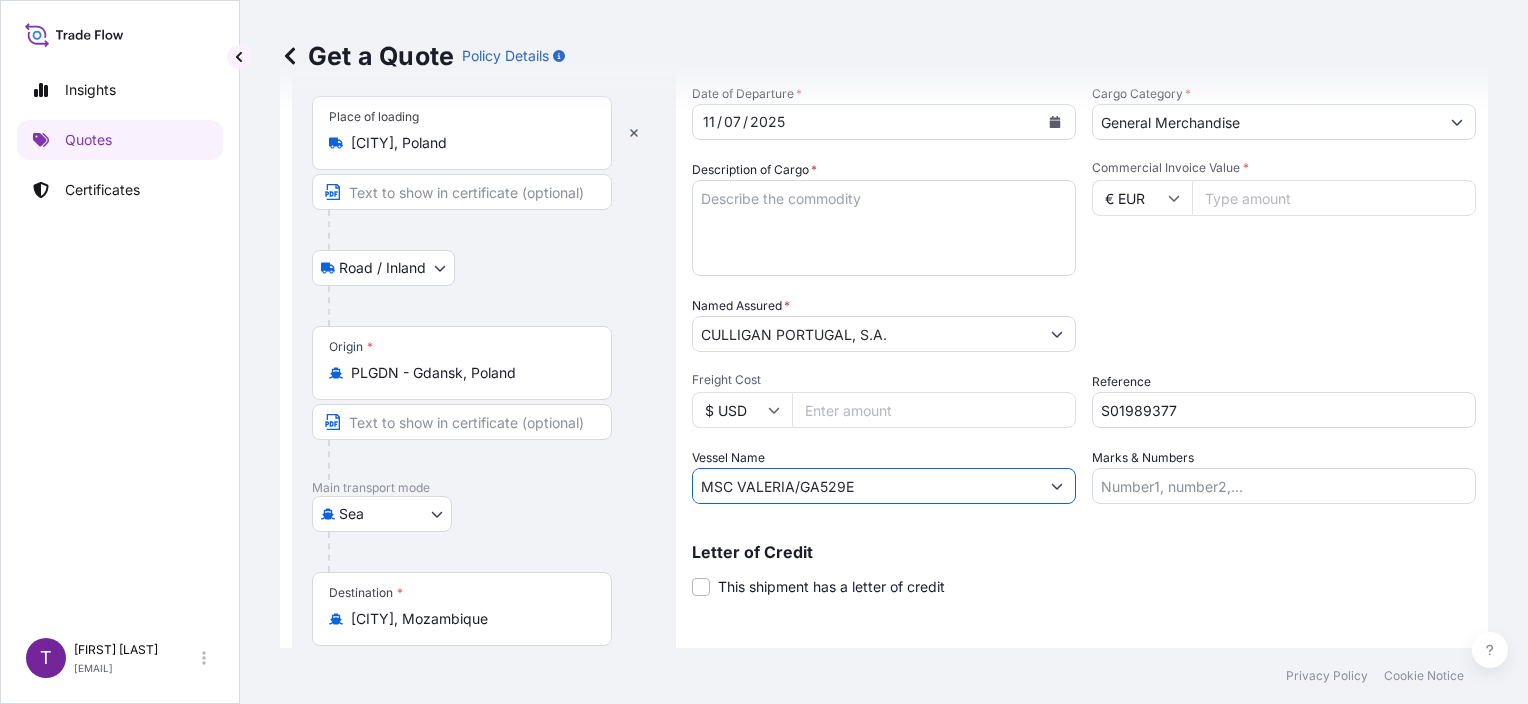 type on "MSC VALERIA/GA529E" 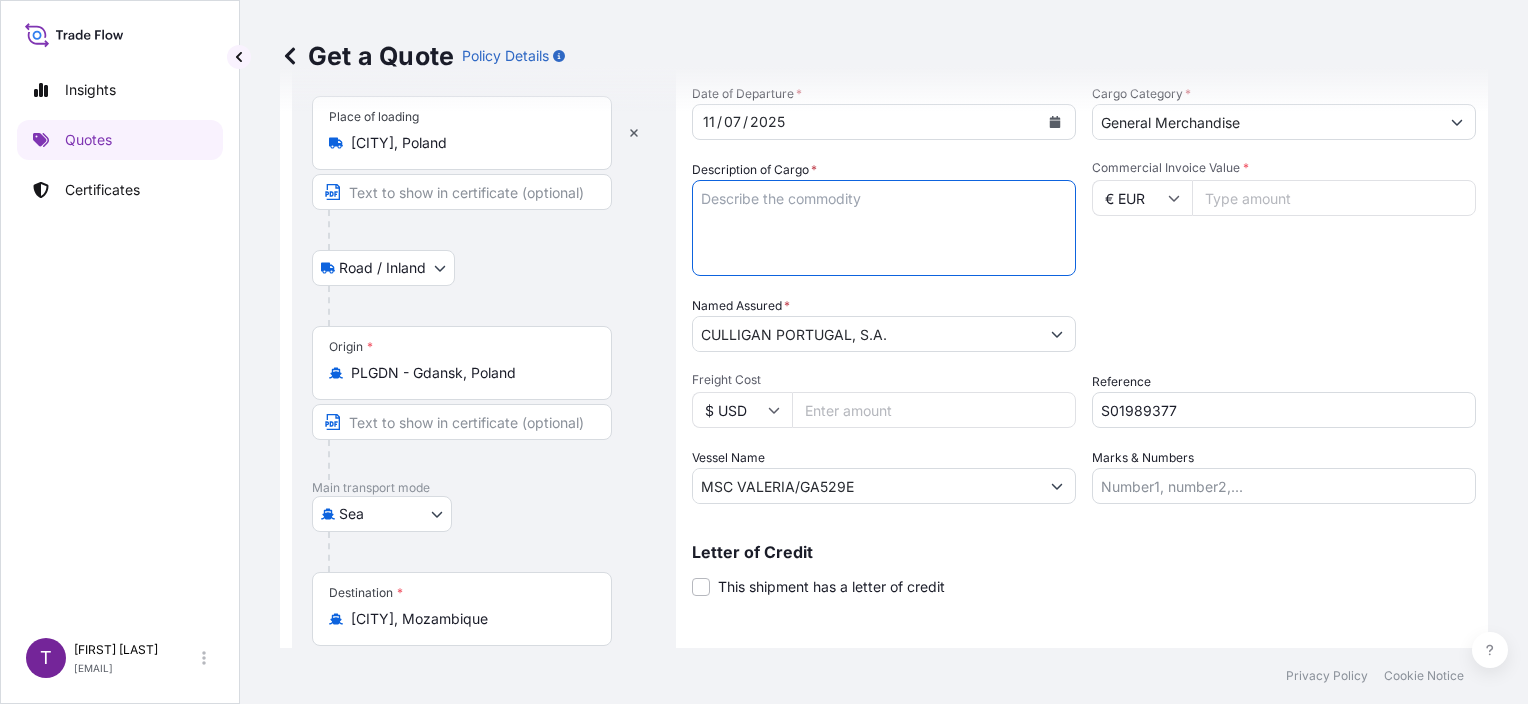 click on "Description of Cargo *" at bounding box center (884, 228) 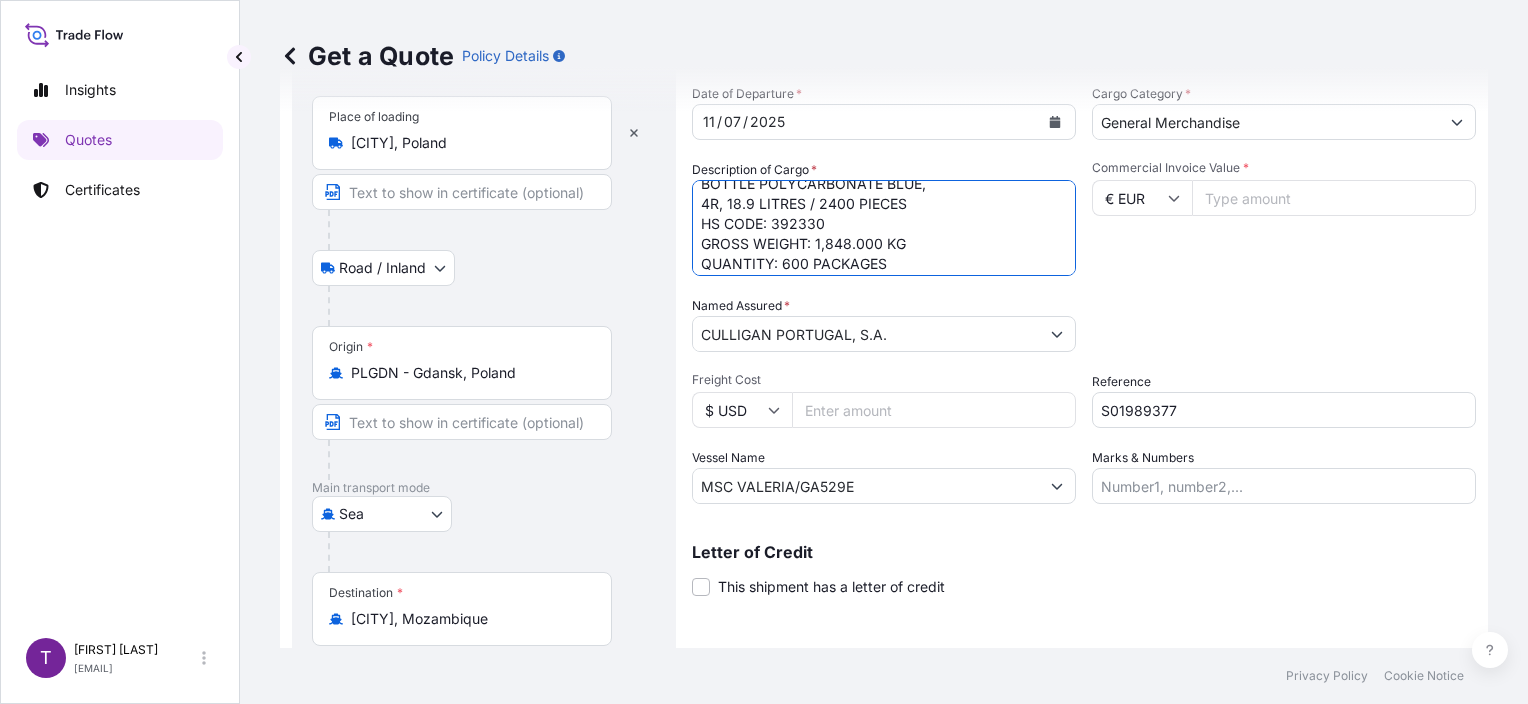 scroll, scrollTop: 0, scrollLeft: 0, axis: both 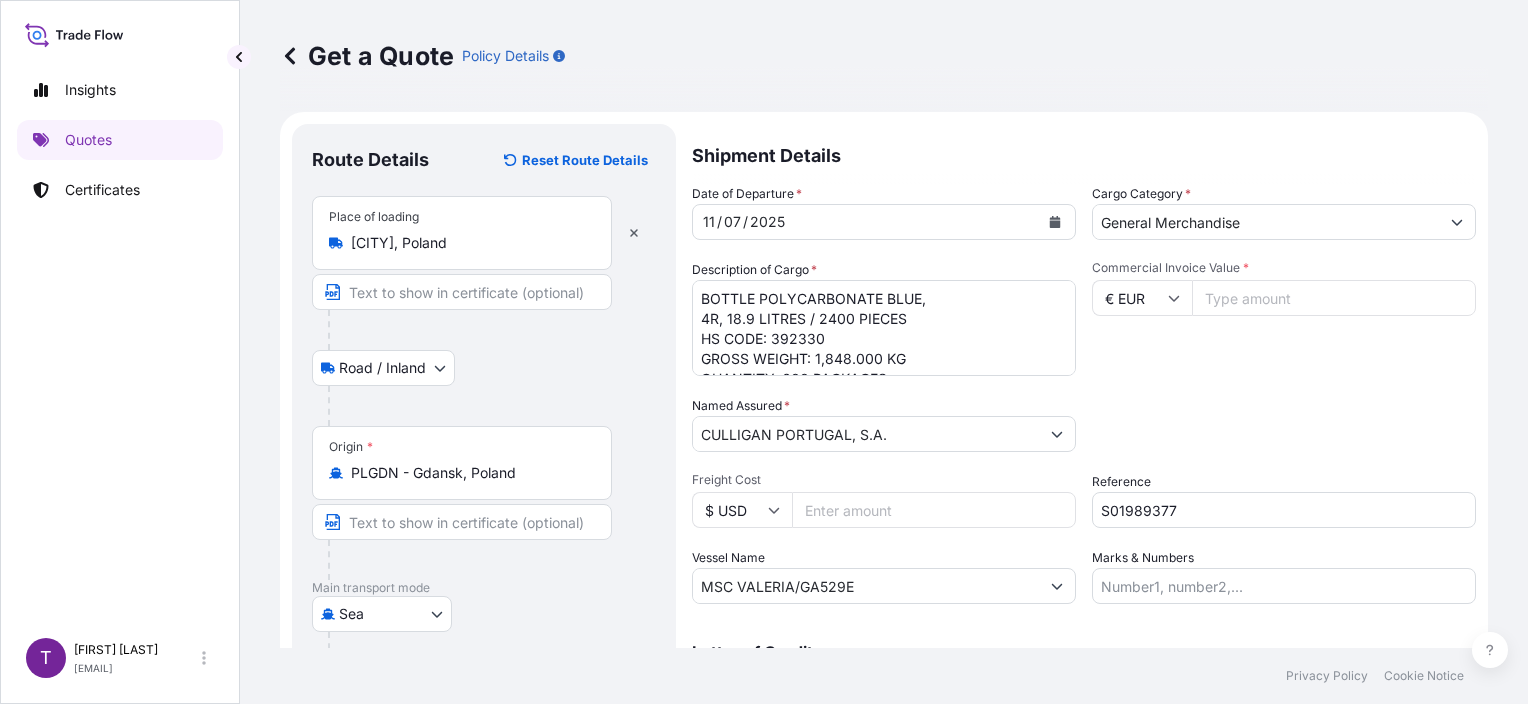 click on "BOTTLE POLYCARBONATE BLUE,
4R, 18.9 LITRES / 2400 PIECES
HS CODE: 392330
GROSS WEIGHT: 1,848.000 KG
QUANTITY: 600 PACKAGES
MSNU5302277" at bounding box center [884, 328] 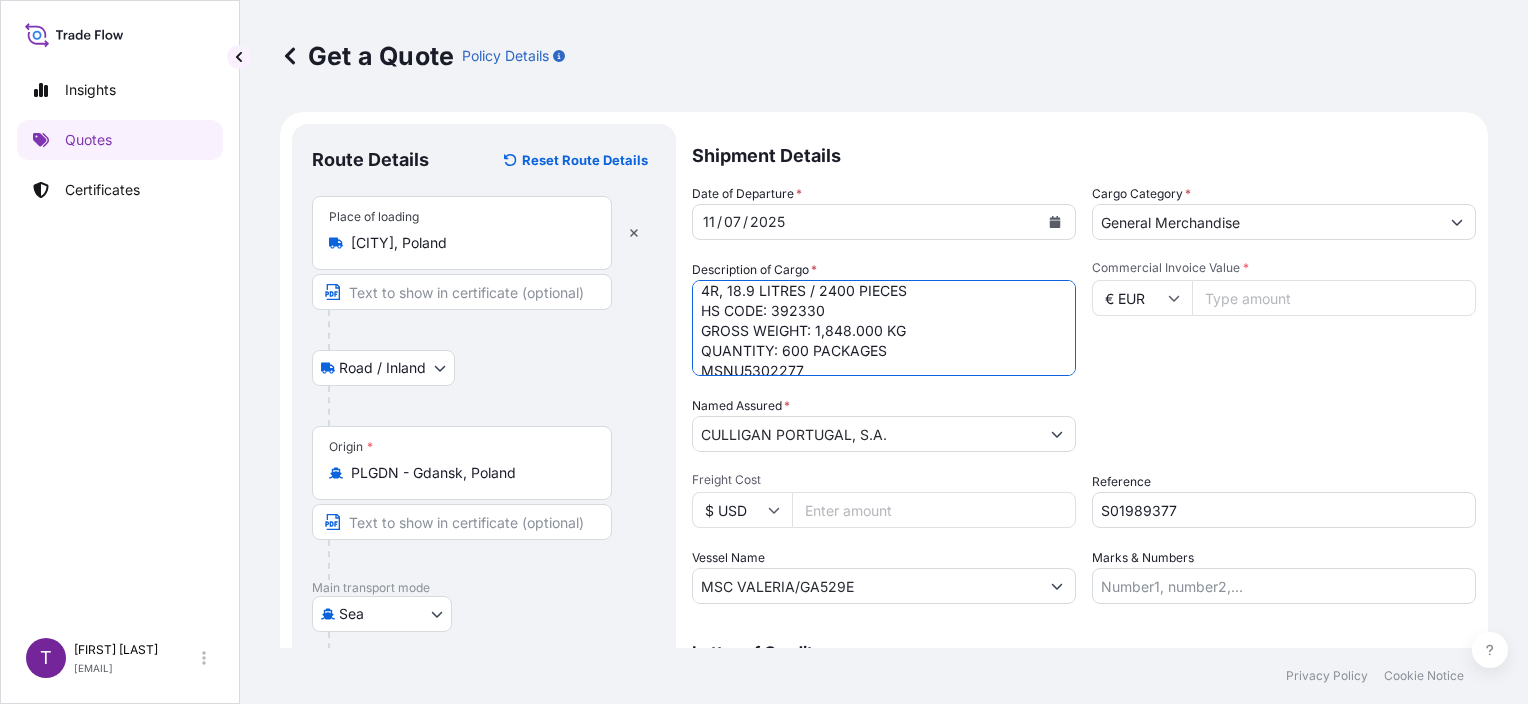 scroll, scrollTop: 41, scrollLeft: 0, axis: vertical 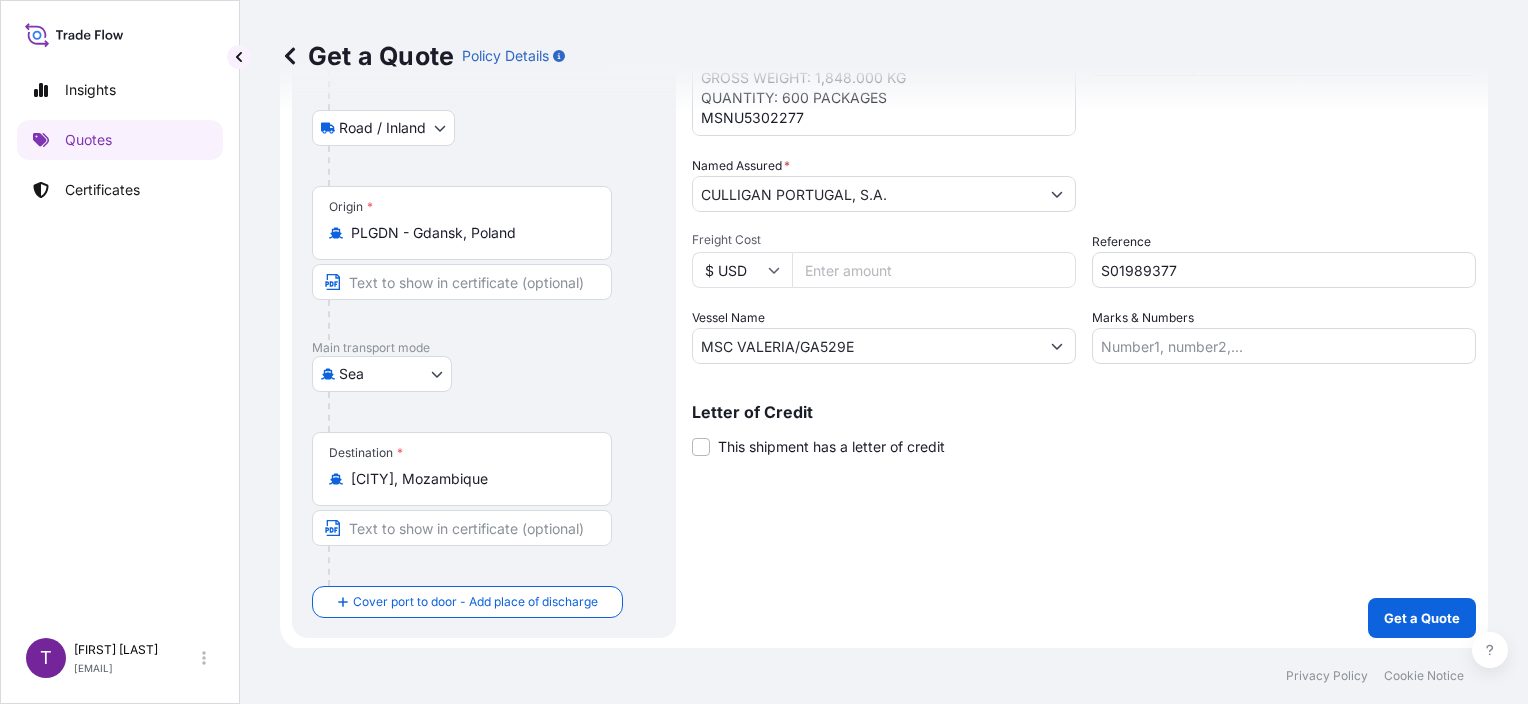 drag, startPoint x: 232, startPoint y: 311, endPoint x: 244, endPoint y: 311, distance: 12 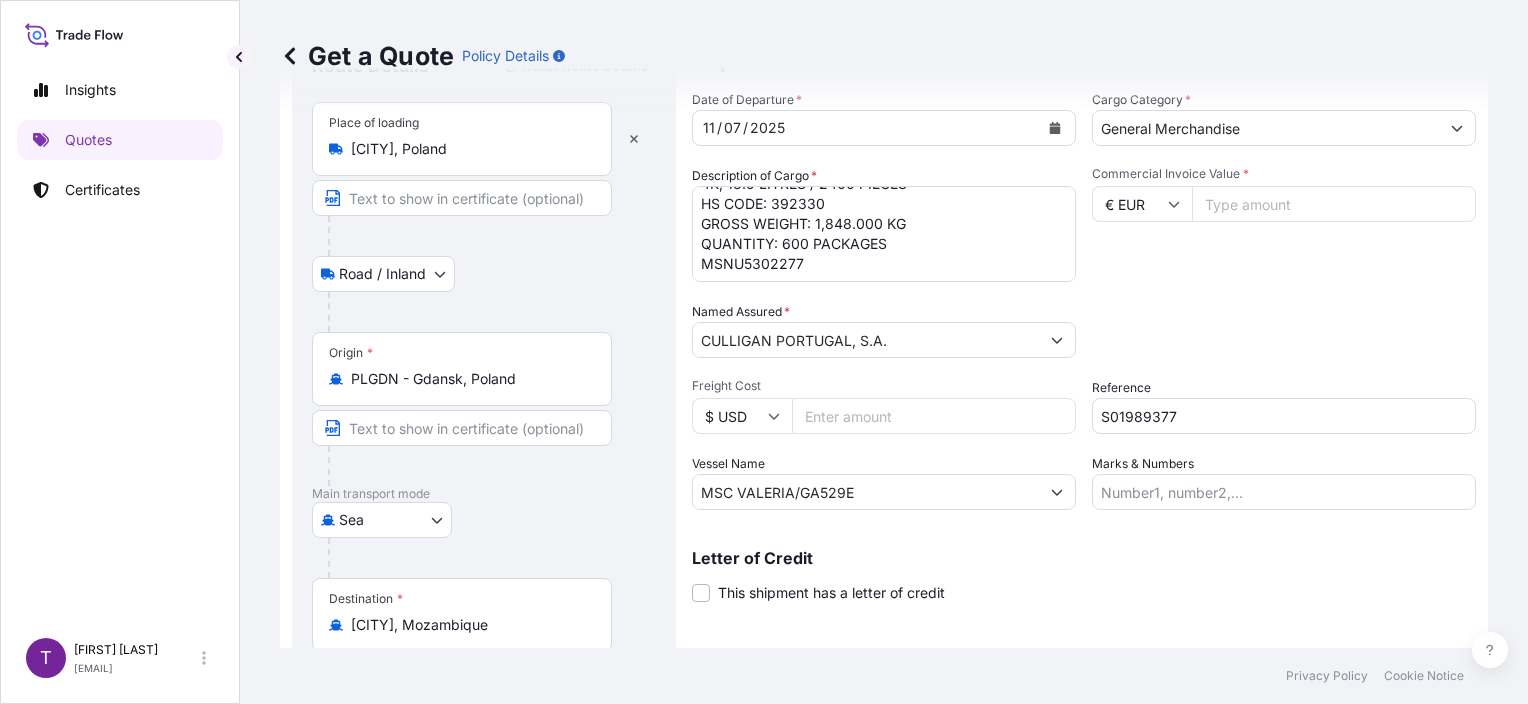 scroll, scrollTop: 0, scrollLeft: 0, axis: both 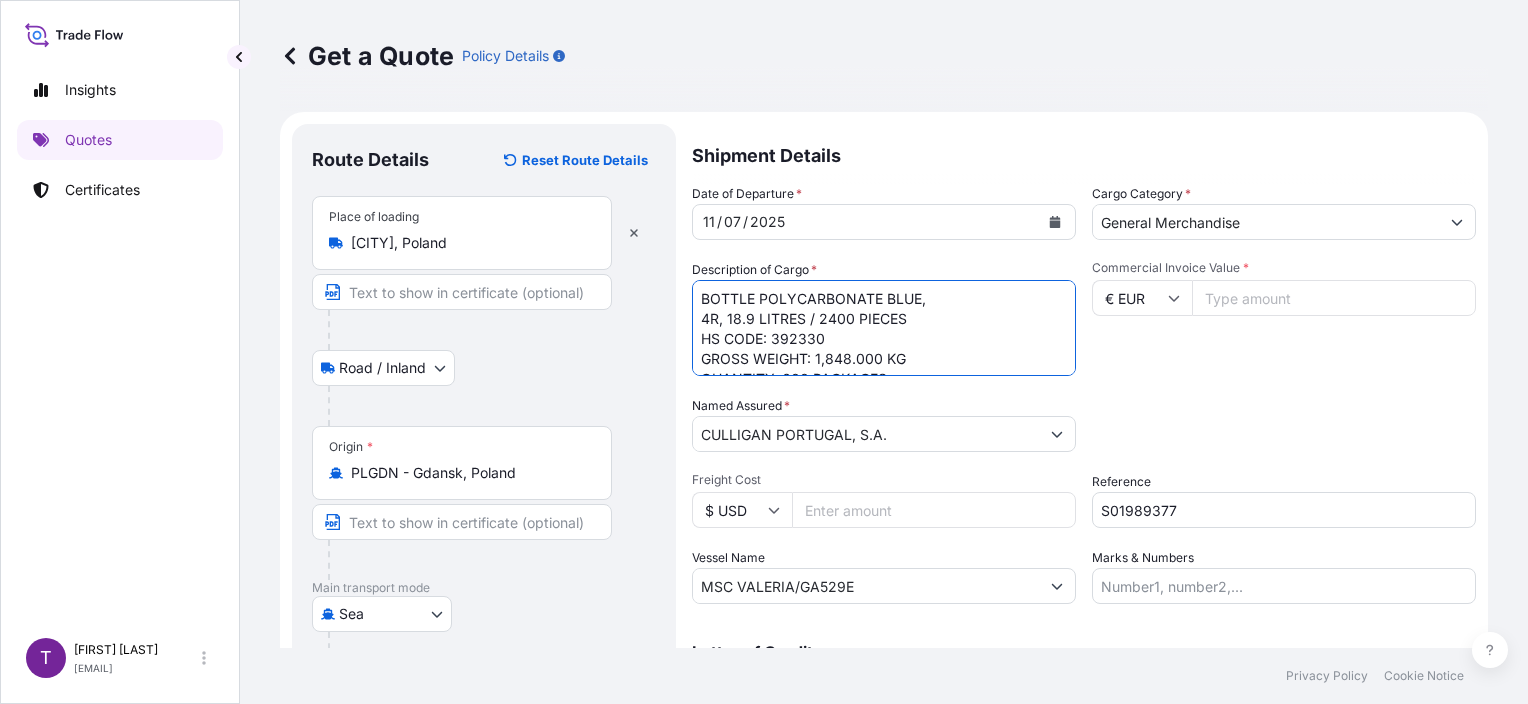 click on "BOTTLE POLYCARBONATE BLUE,
4R, 18.9 LITRES / 2400 PIECES
HS CODE: 392330
GROSS WEIGHT: 1,848.000 KG
QUANTITY: 600 PACKAGES
MSNU5302277" at bounding box center (884, 328) 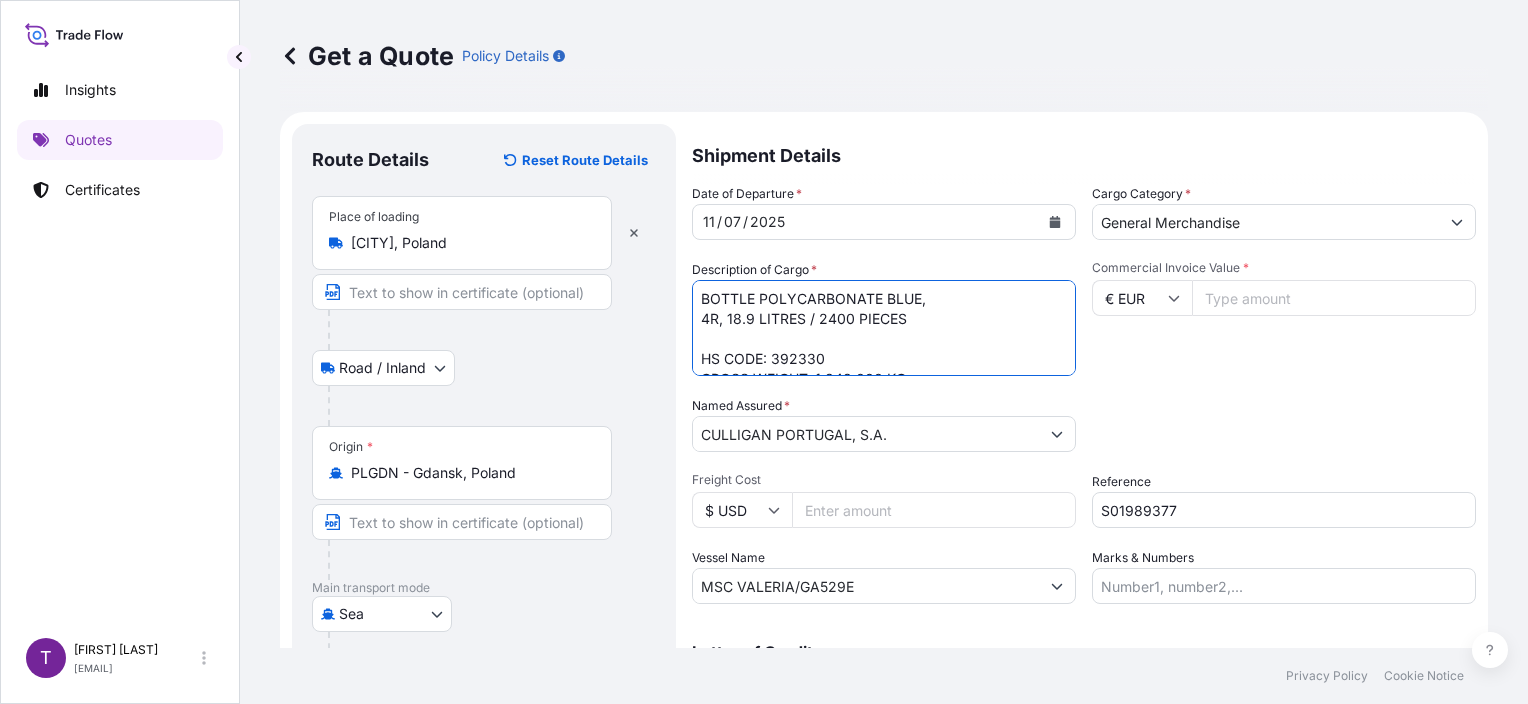 click on "BOTTLE POLYCARBONATE BLUE,
4R, 18.9 LITRES / 2400 PIECES
HS CODE: 392330
GROSS WEIGHT: 1,848.000 KG
QUANTITY: 600 PACKAGES
MSNU5302277" at bounding box center [884, 328] 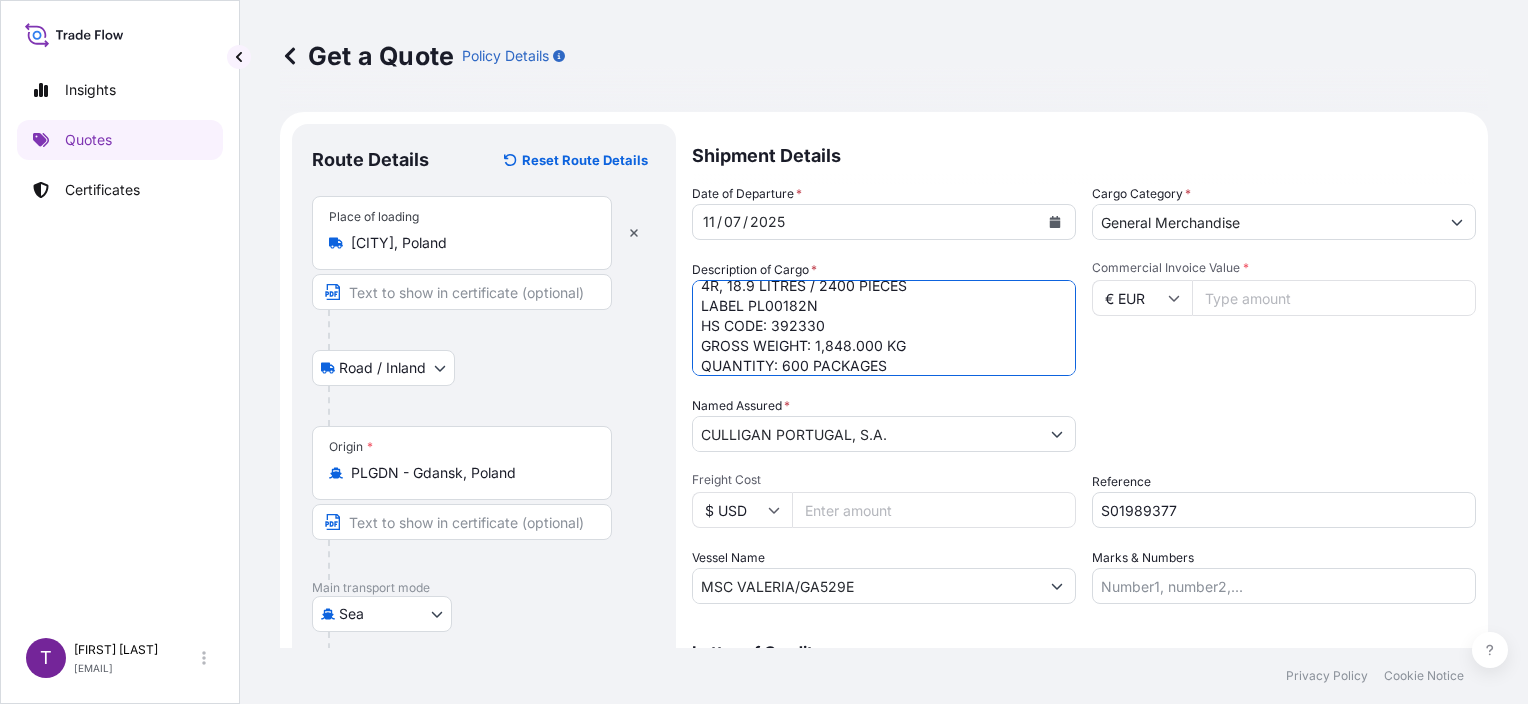 scroll, scrollTop: 50, scrollLeft: 0, axis: vertical 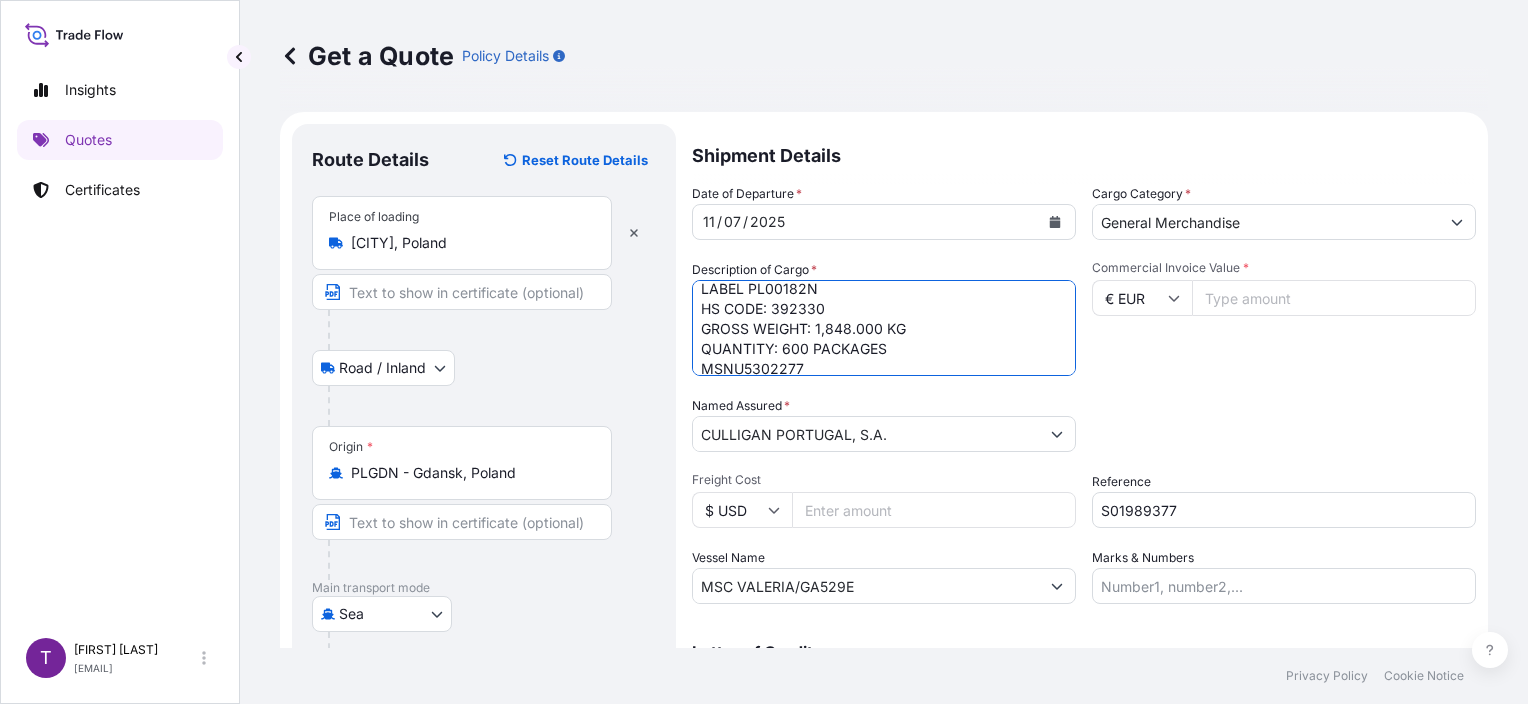 drag, startPoint x: 765, startPoint y: 360, endPoint x: 703, endPoint y: 308, distance: 80.919716 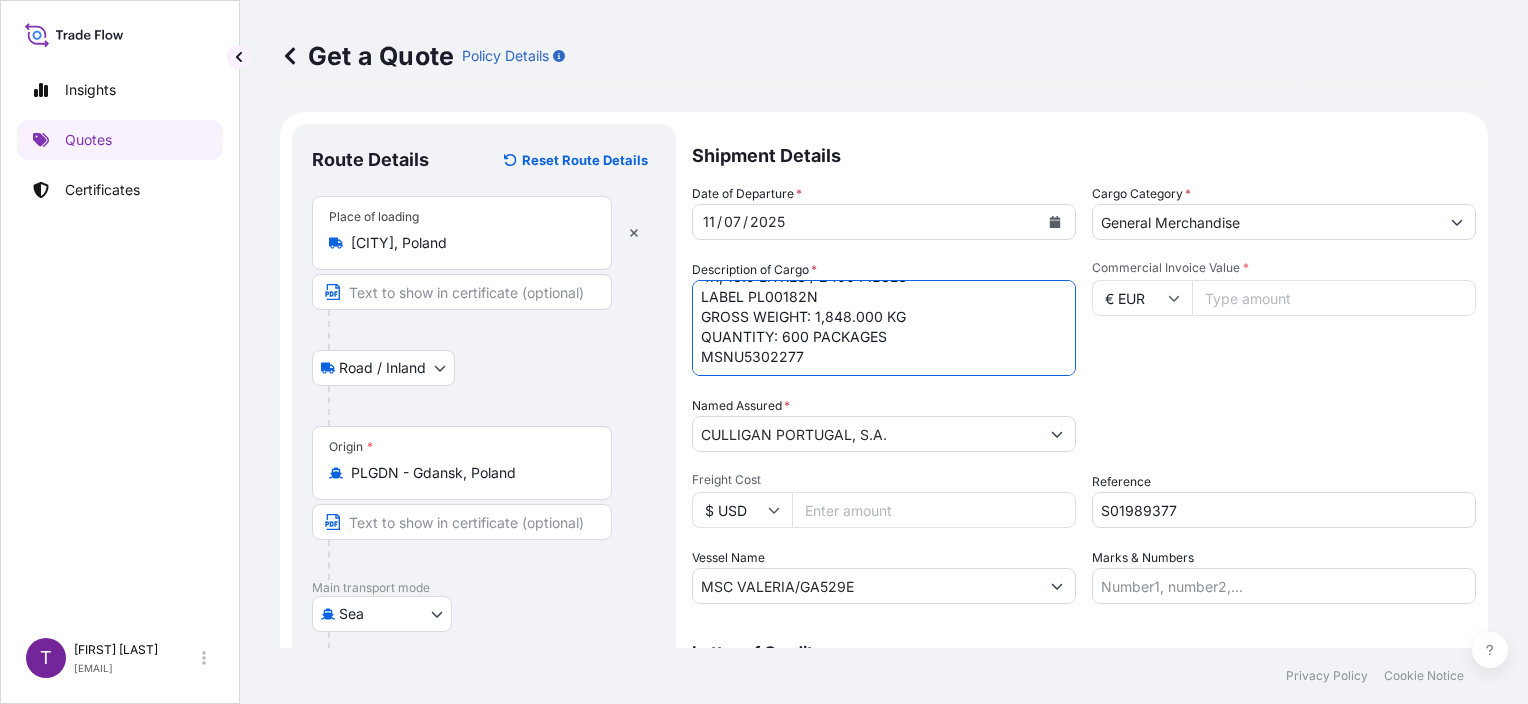 scroll, scrollTop: 30, scrollLeft: 0, axis: vertical 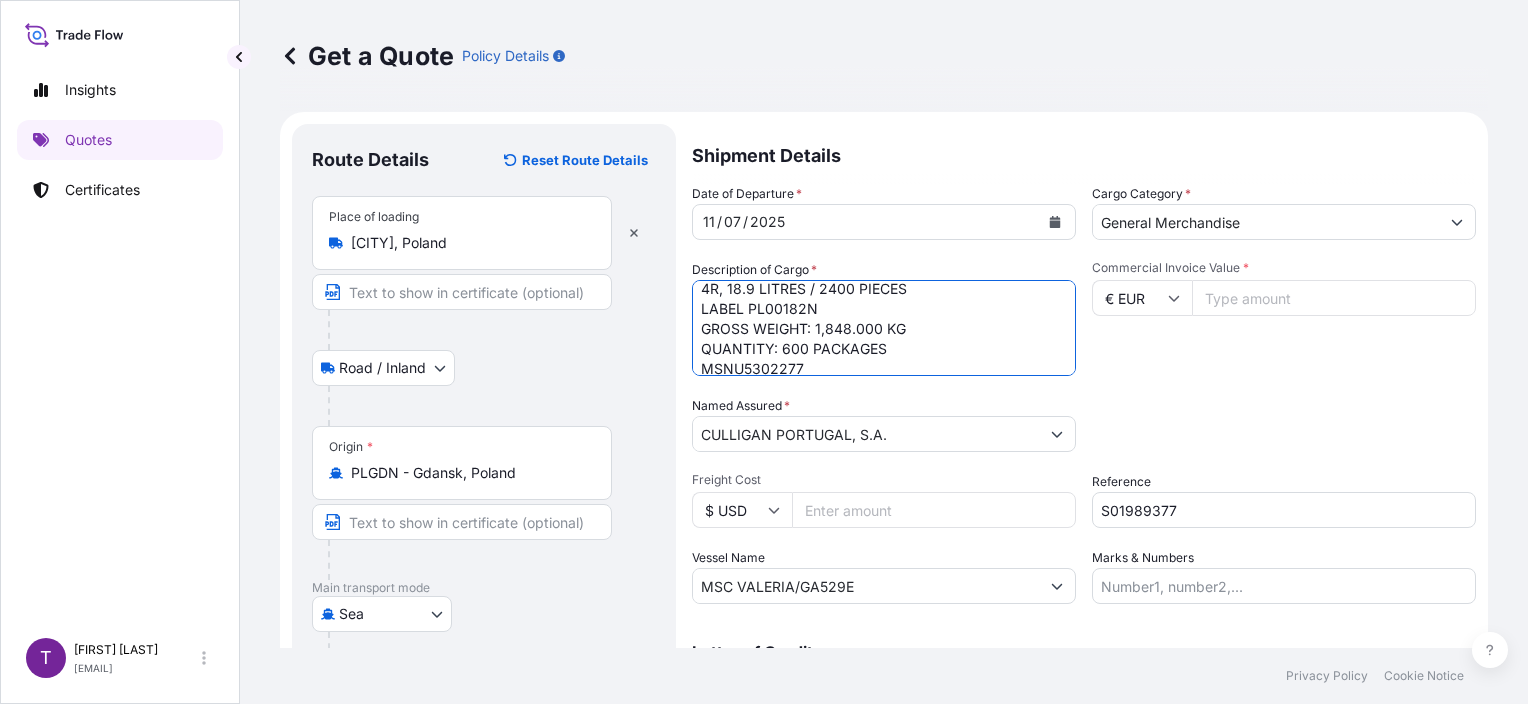 click on "BOTTLE POLYCARBONATE BLUE,
4R, 18.9 LITRES / 2400 PIECES
LABEL PL00182N
GROSS WEIGHT: 1,848.000 KG
QUANTITY: 600 PACKAGES
MSNU5302277" at bounding box center (884, 328) 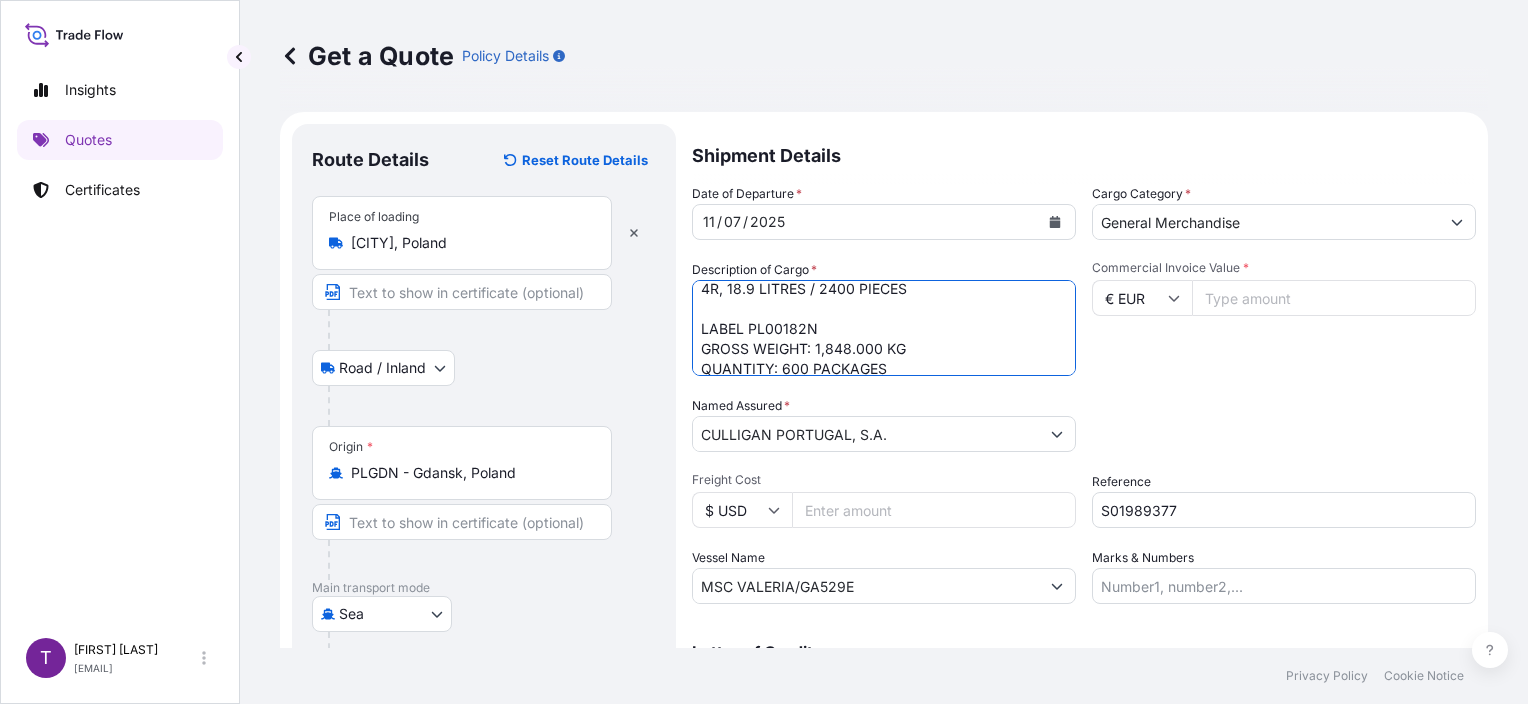 scroll, scrollTop: 49, scrollLeft: 0, axis: vertical 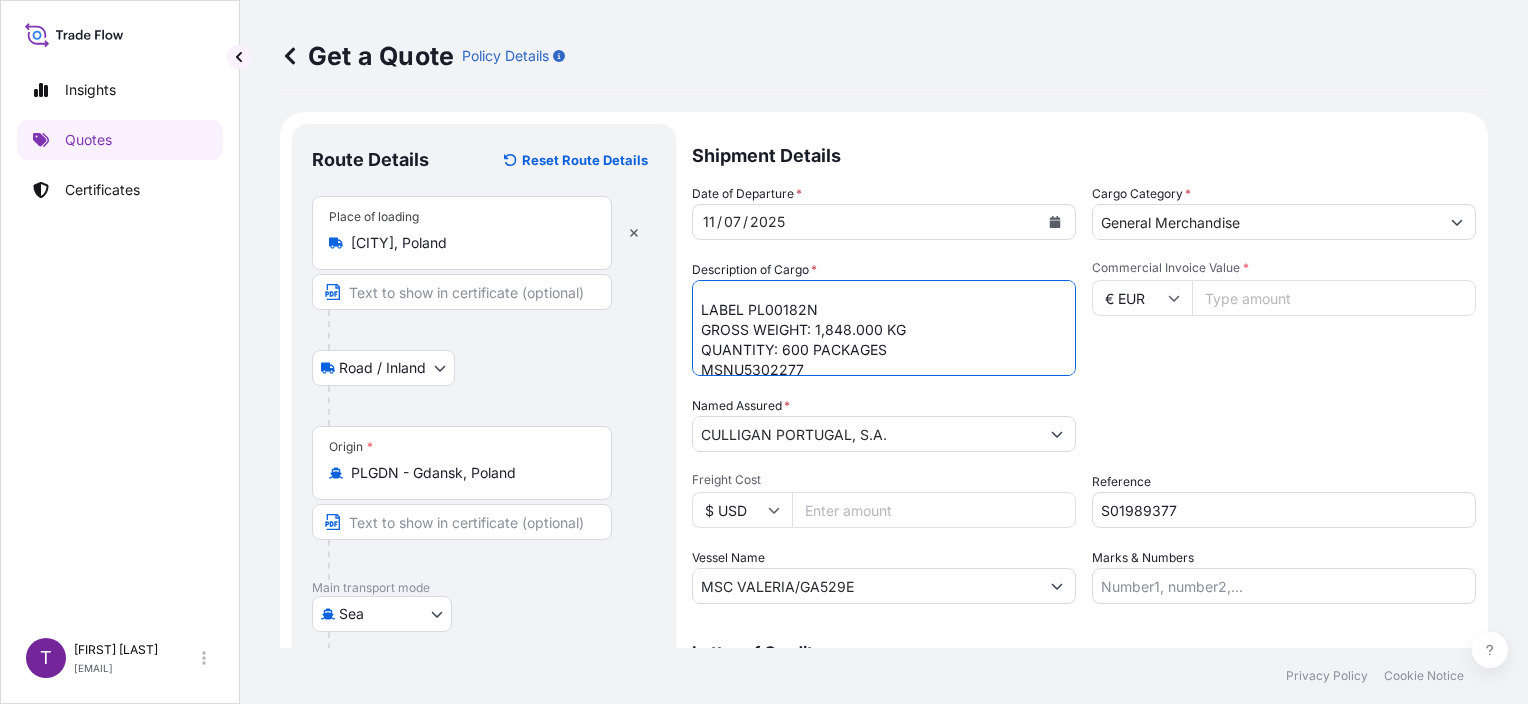 paste on "HS CODE: 392330" 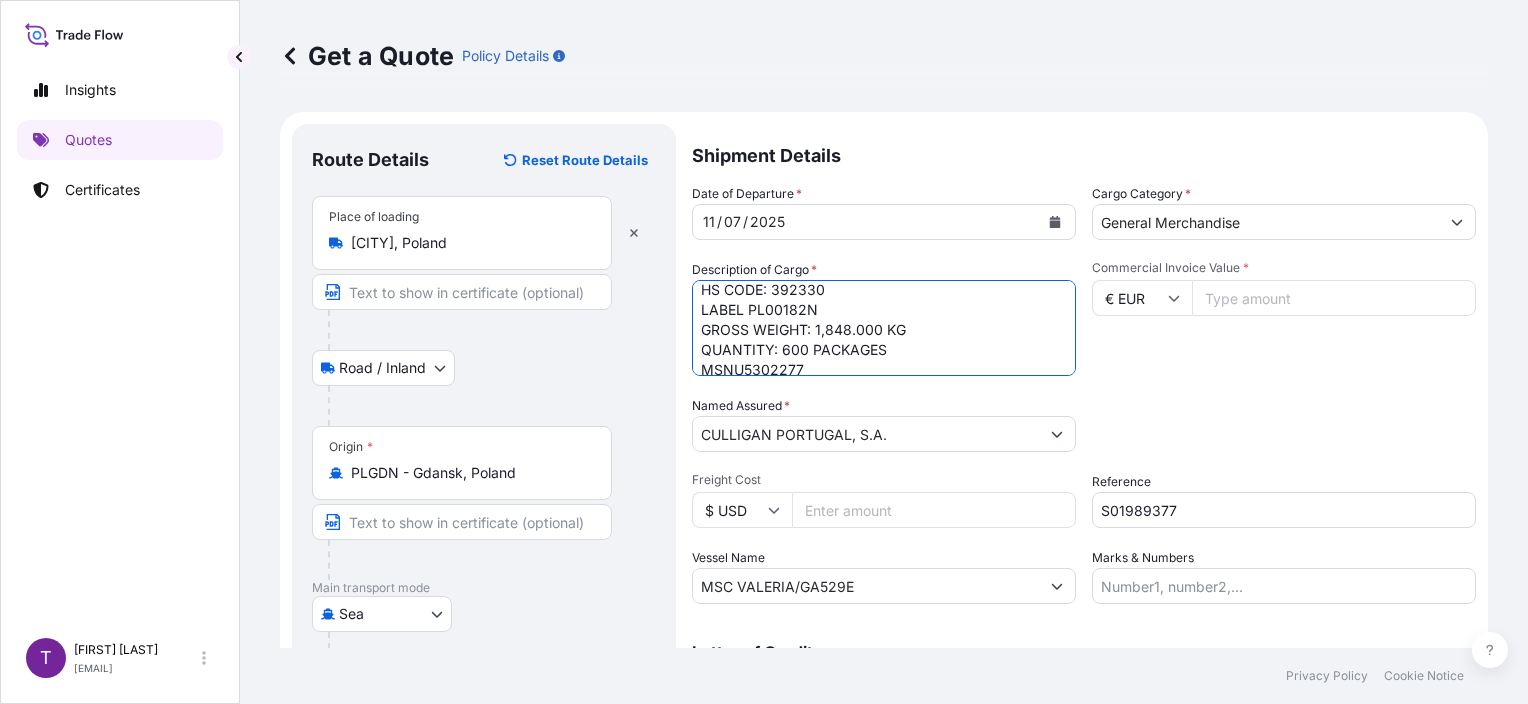 drag, startPoint x: 916, startPoint y: 328, endPoint x: 816, endPoint y: 330, distance: 100.02 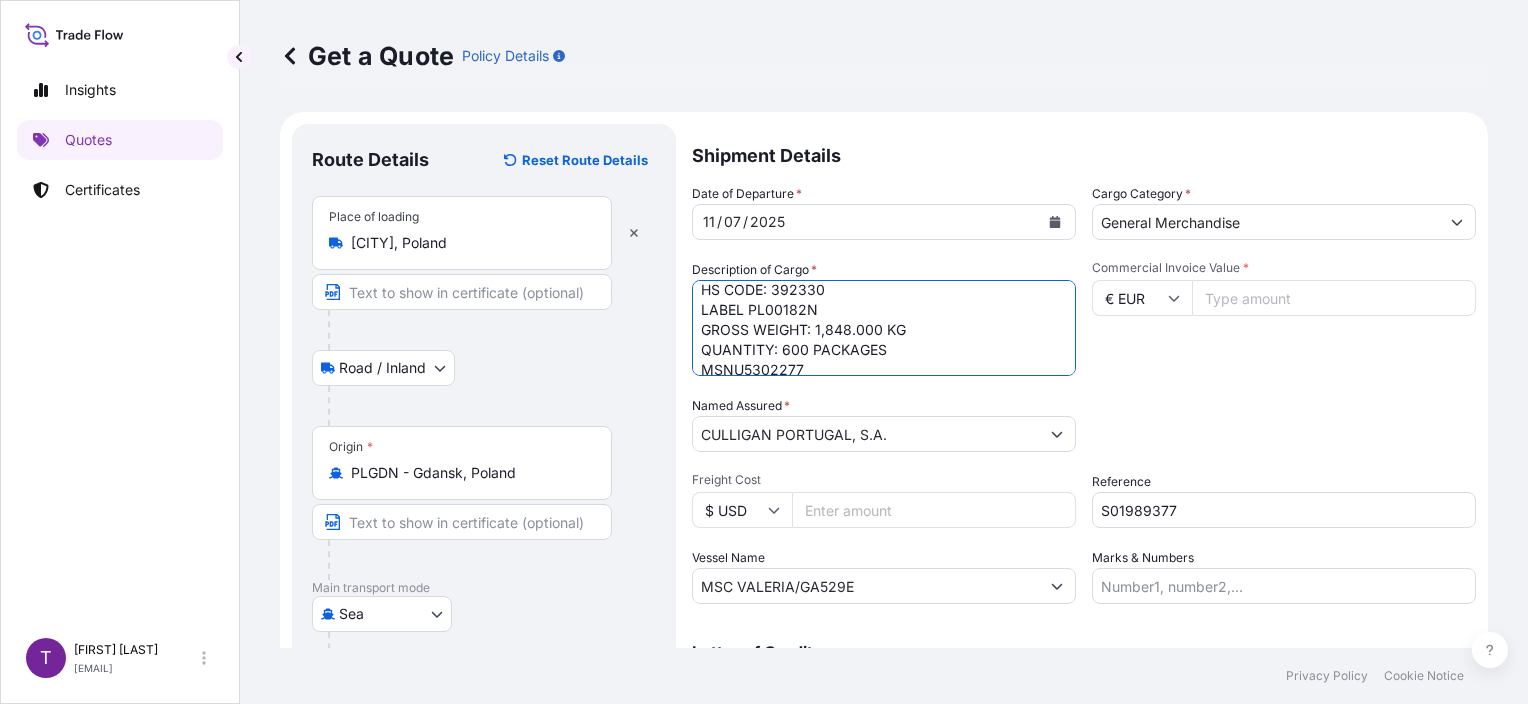 click on "BOTTLE POLYCARBONATE BLUE,
4R, 18.9 LITRES / 2400 PIECES
HS CODE: 392330
LABEL PL00182N
GROSS WEIGHT: 1,848.000 KG
QUANTITY: 600 PACKAGES
MSNU5302277" at bounding box center (884, 328) 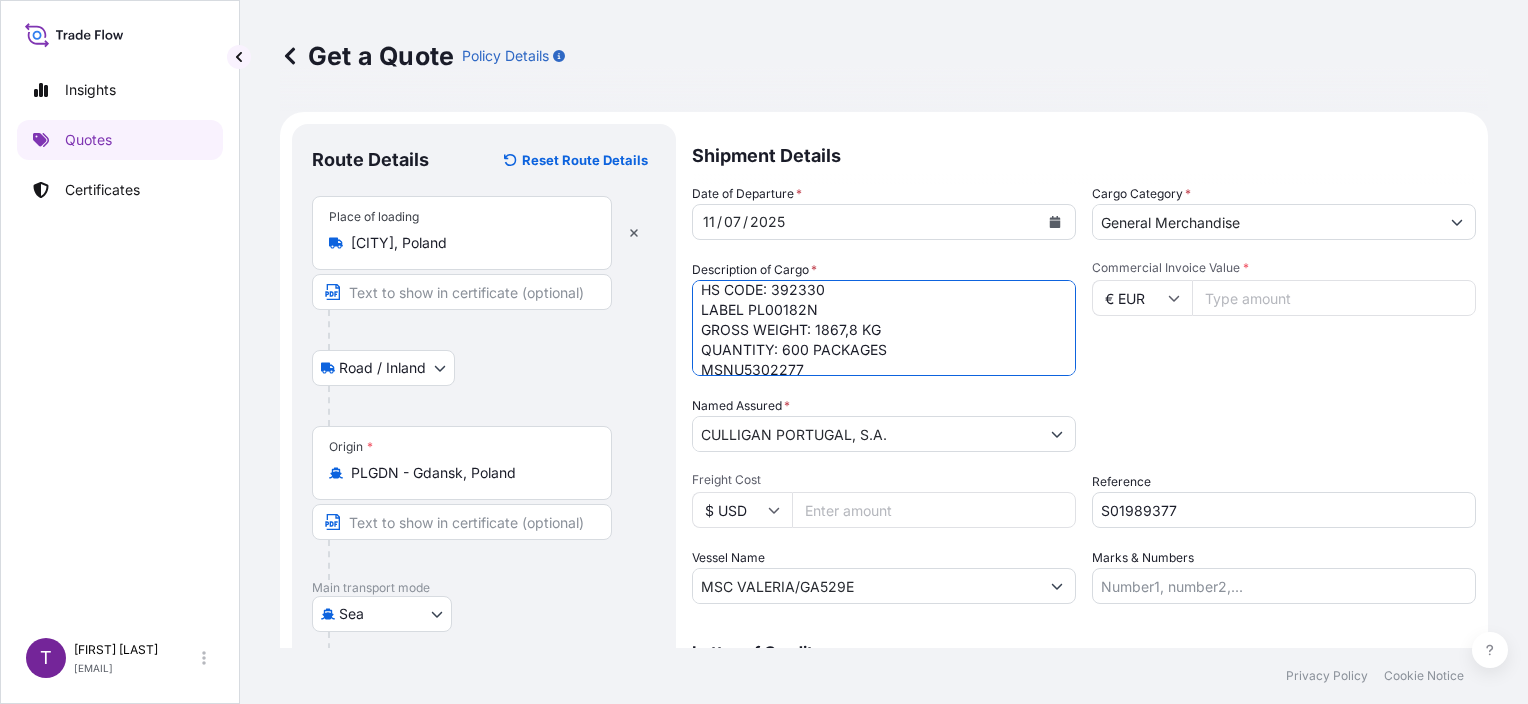 scroll, scrollTop: 61, scrollLeft: 0, axis: vertical 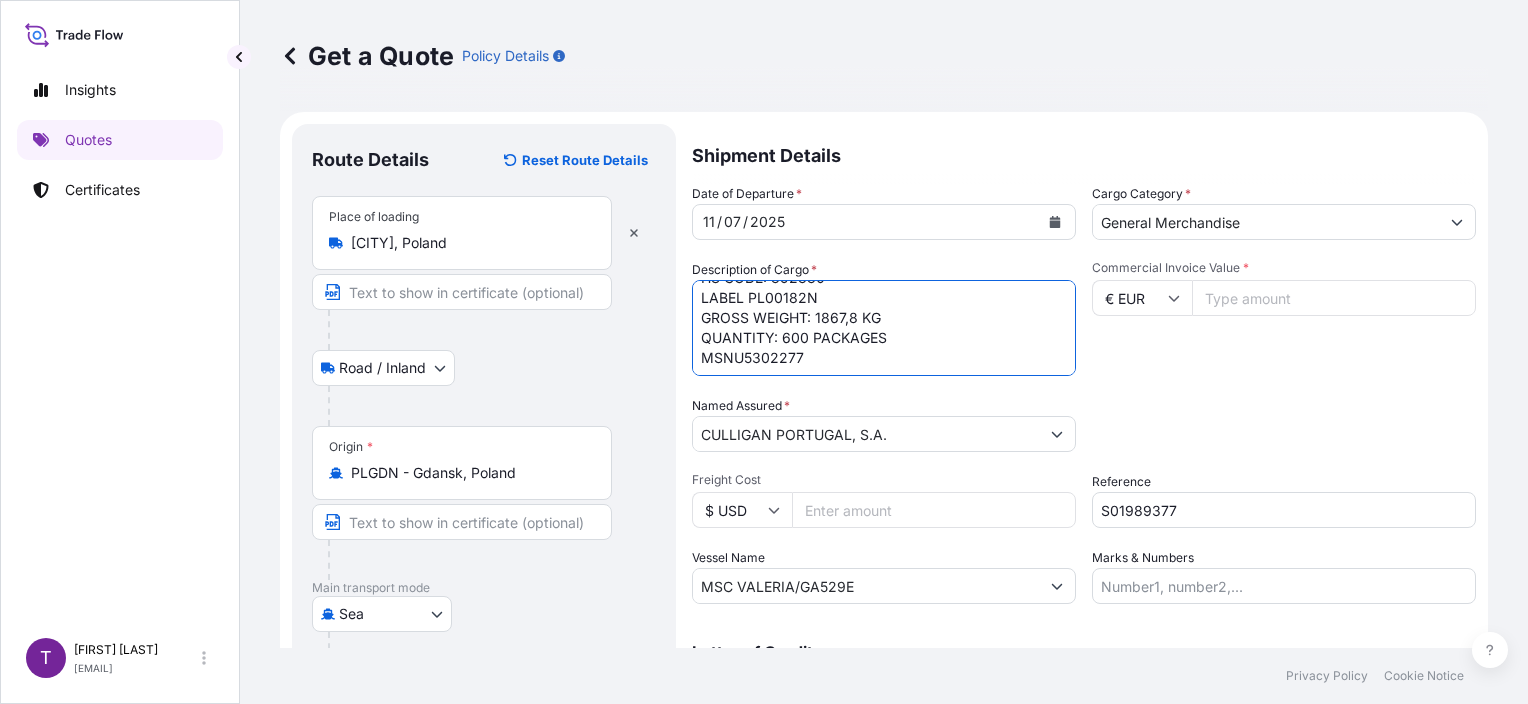 click on "BOTTLE POLYCARBONATE BLUE,
4R, 18.9 LITRES / 2400 PIECES
HS CODE: 392330
LABEL PL00182N
GROSS WEIGHT: 1867,8 KG
QUANTITY: 600 PACKAGES
MSNU5302277" at bounding box center (884, 328) 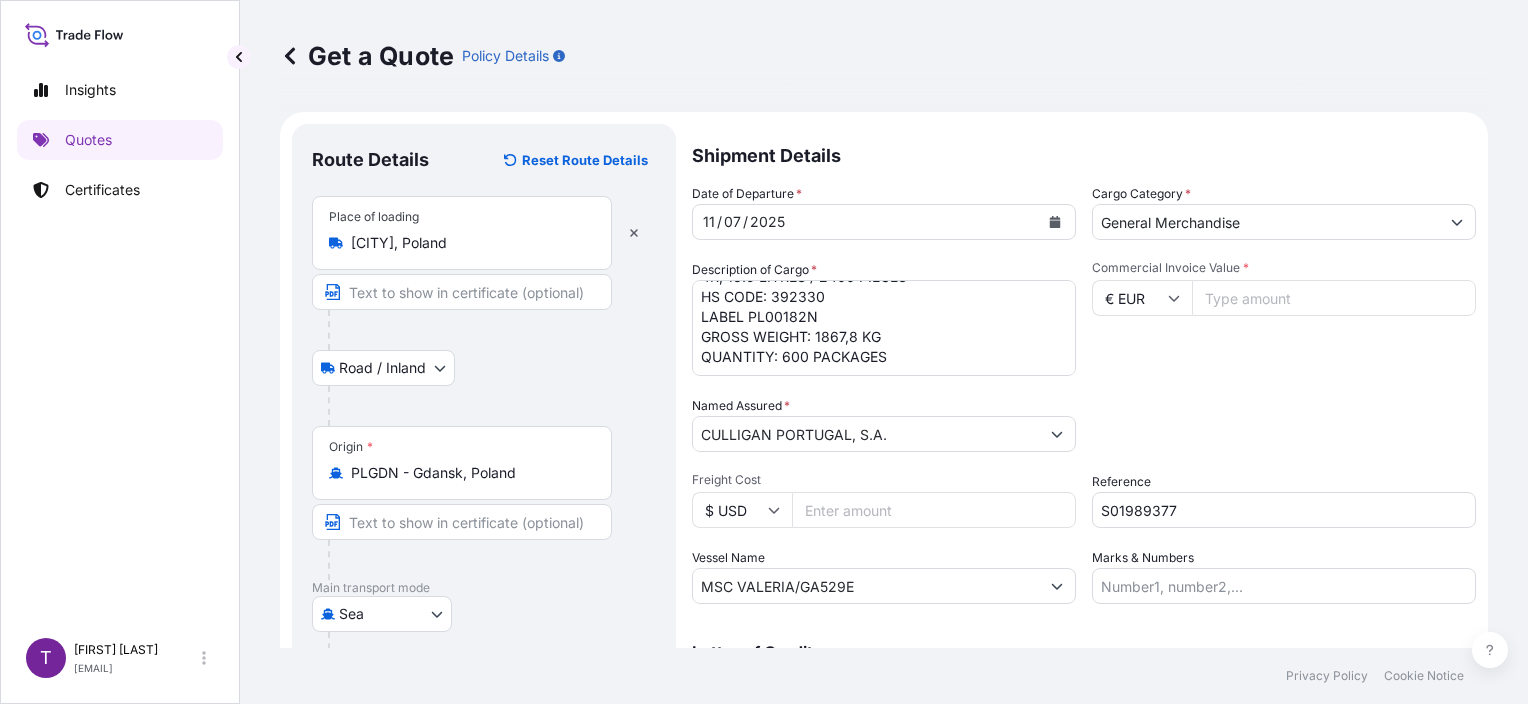 click on "BOTTLE POLYCARBONATE BLUE,
4R, 18.9 LITRES / 2400 PIECES
HS CODE: 392330
LABEL PL00182N
GROSS WEIGHT: 1867,8 KG
QUANTITY: 600 PACKAGES" at bounding box center [884, 328] 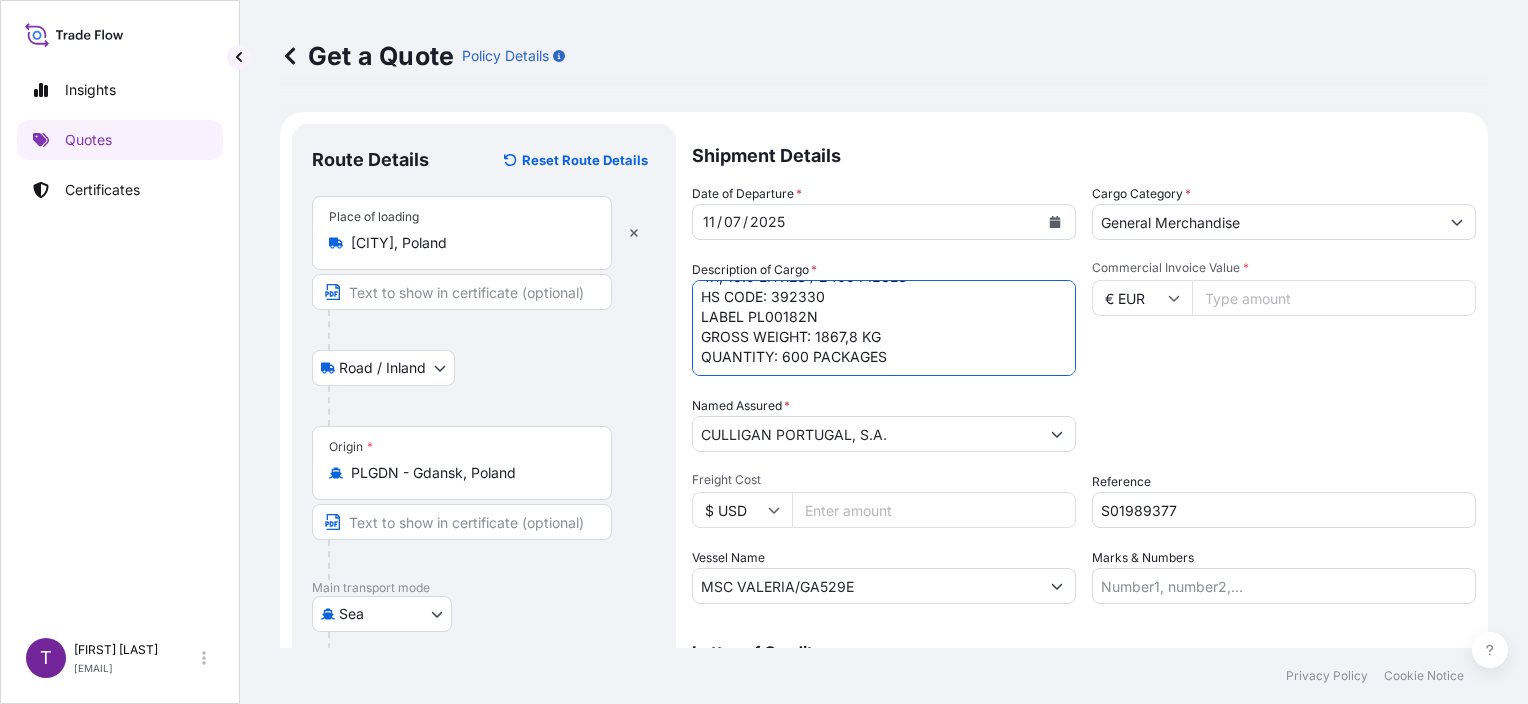 paste on "MEDU9369899" 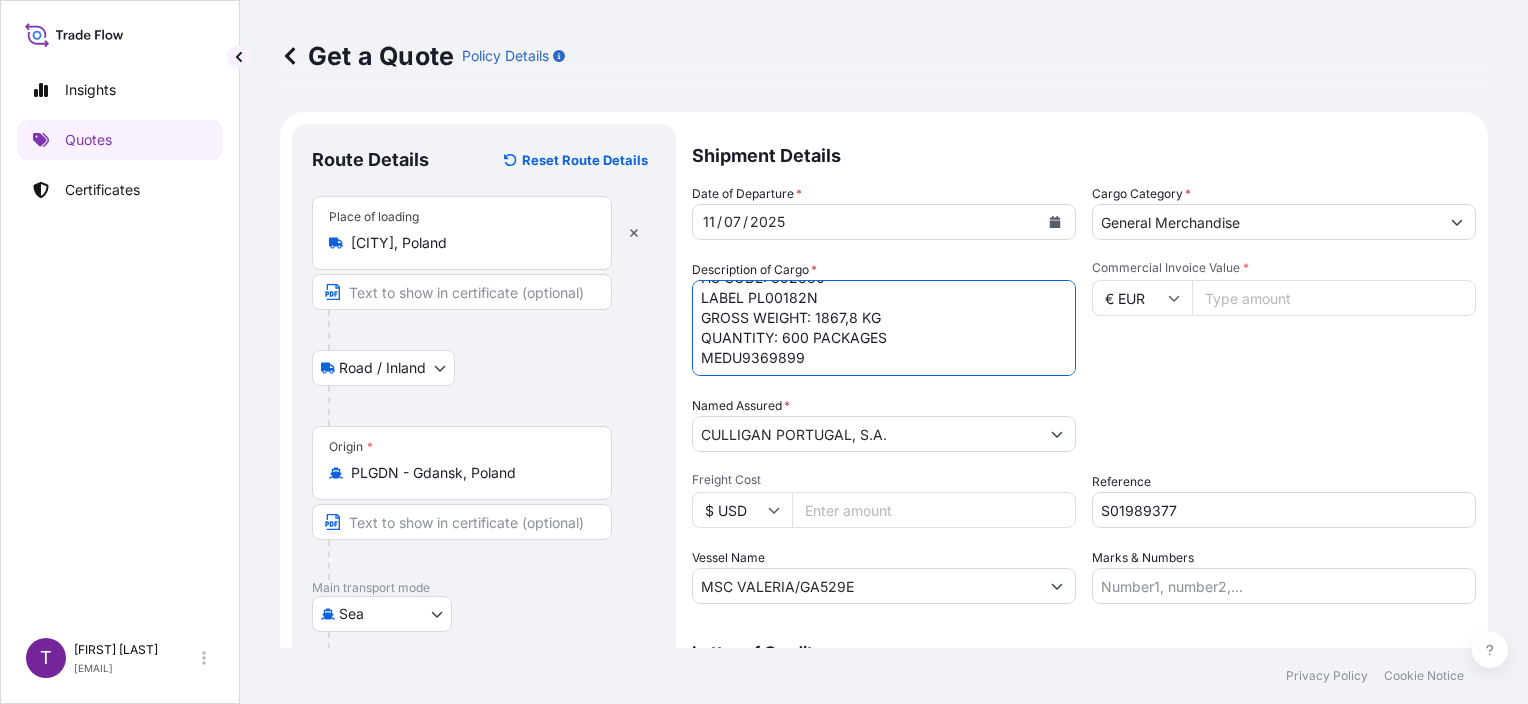 type on "BOTTLE POLYCARBONATE BLUE,
4R, 18.9 LITRES / 2400 PIECES
HS CODE: 392330
LABEL PL00182N
GROSS WEIGHT: 1867,8 KG
QUANTITY: 600 PACKAGES
MEDU9369899" 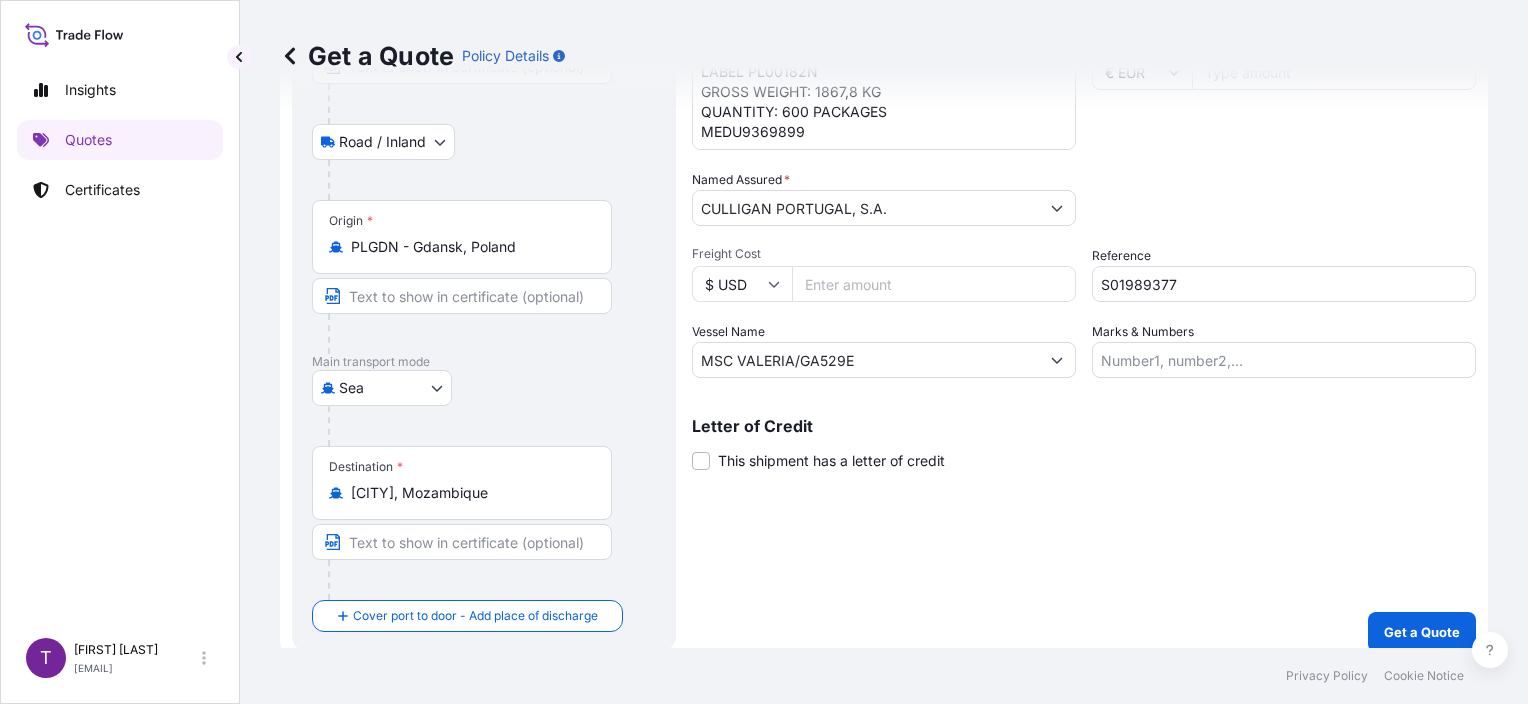 scroll, scrollTop: 240, scrollLeft: 0, axis: vertical 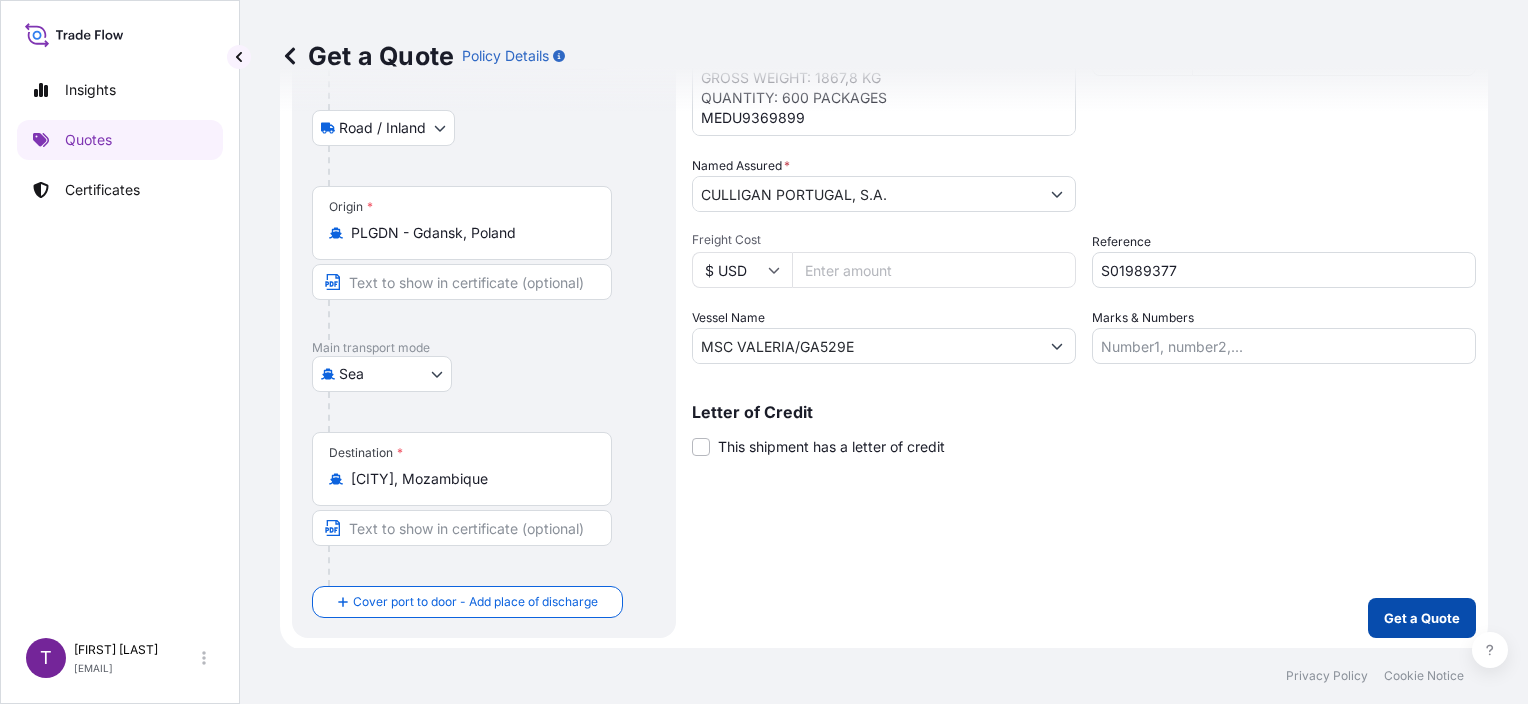 click on "Get a Quote" at bounding box center [1422, 618] 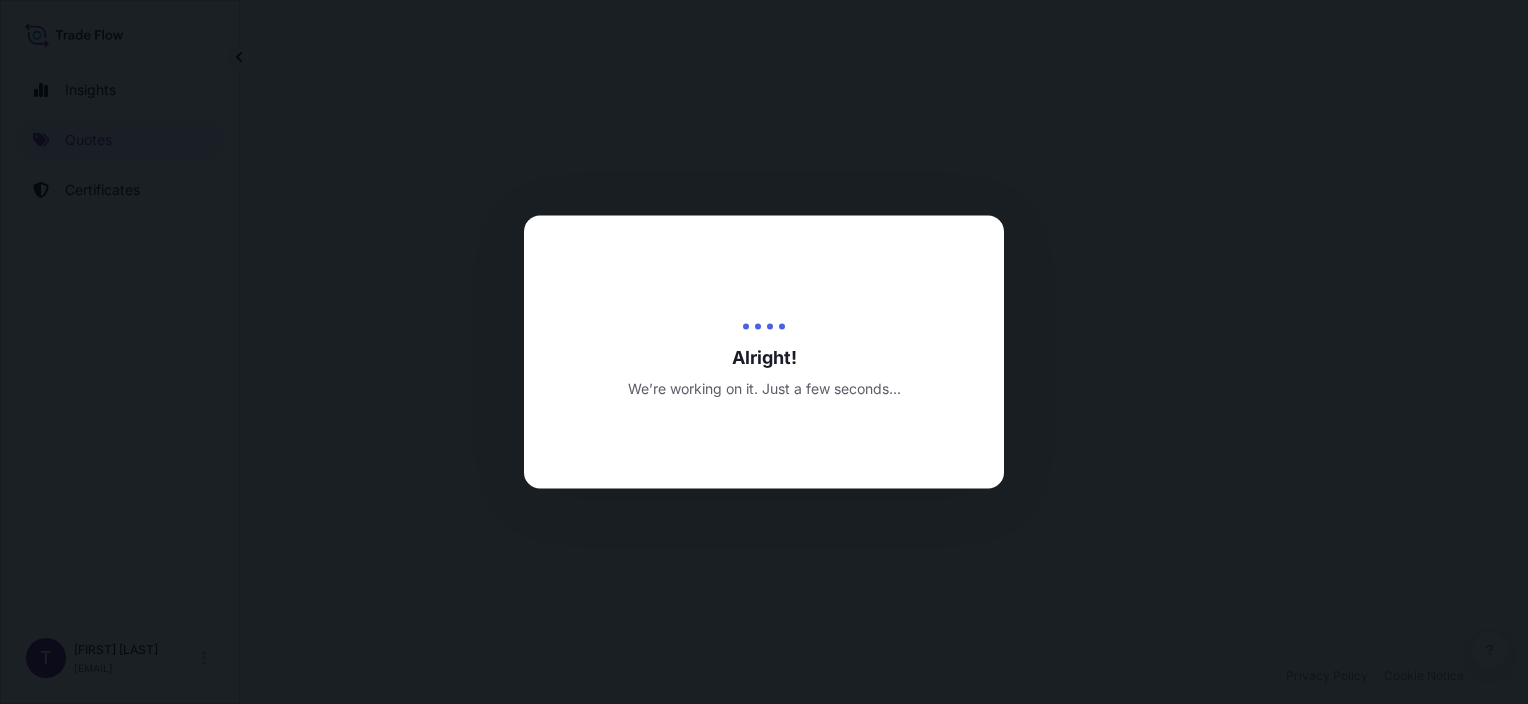 scroll, scrollTop: 0, scrollLeft: 0, axis: both 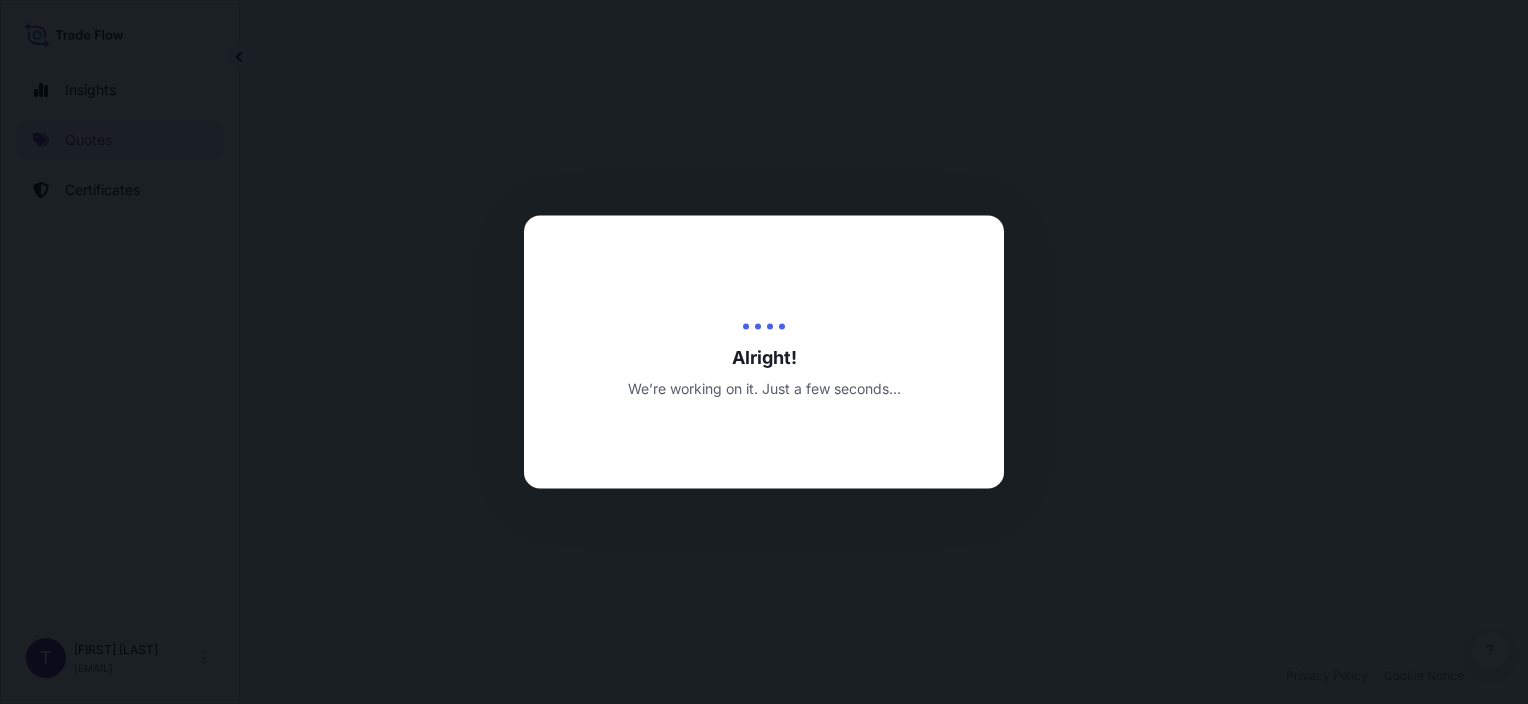 select on "Road / Inland" 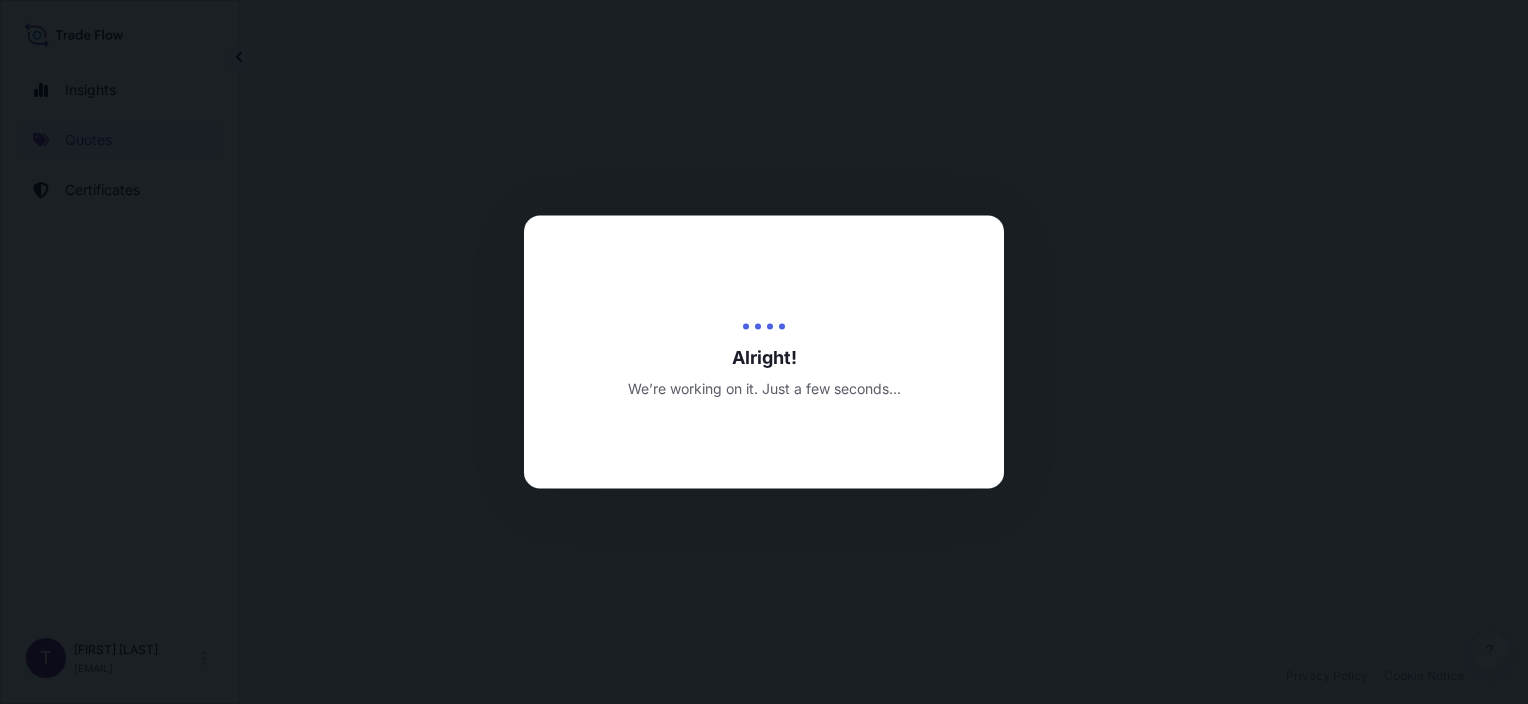 select on "Sea" 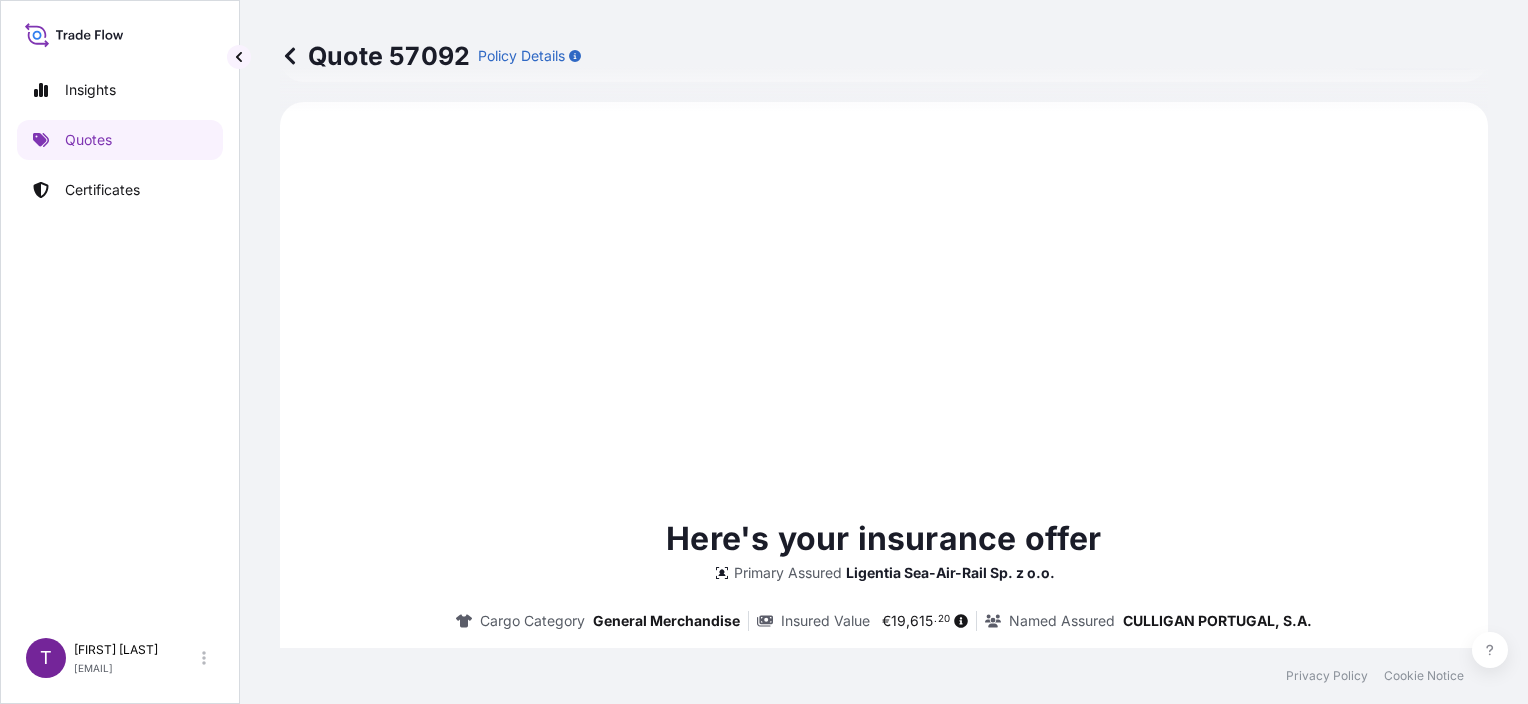 scroll, scrollTop: 1200, scrollLeft: 0, axis: vertical 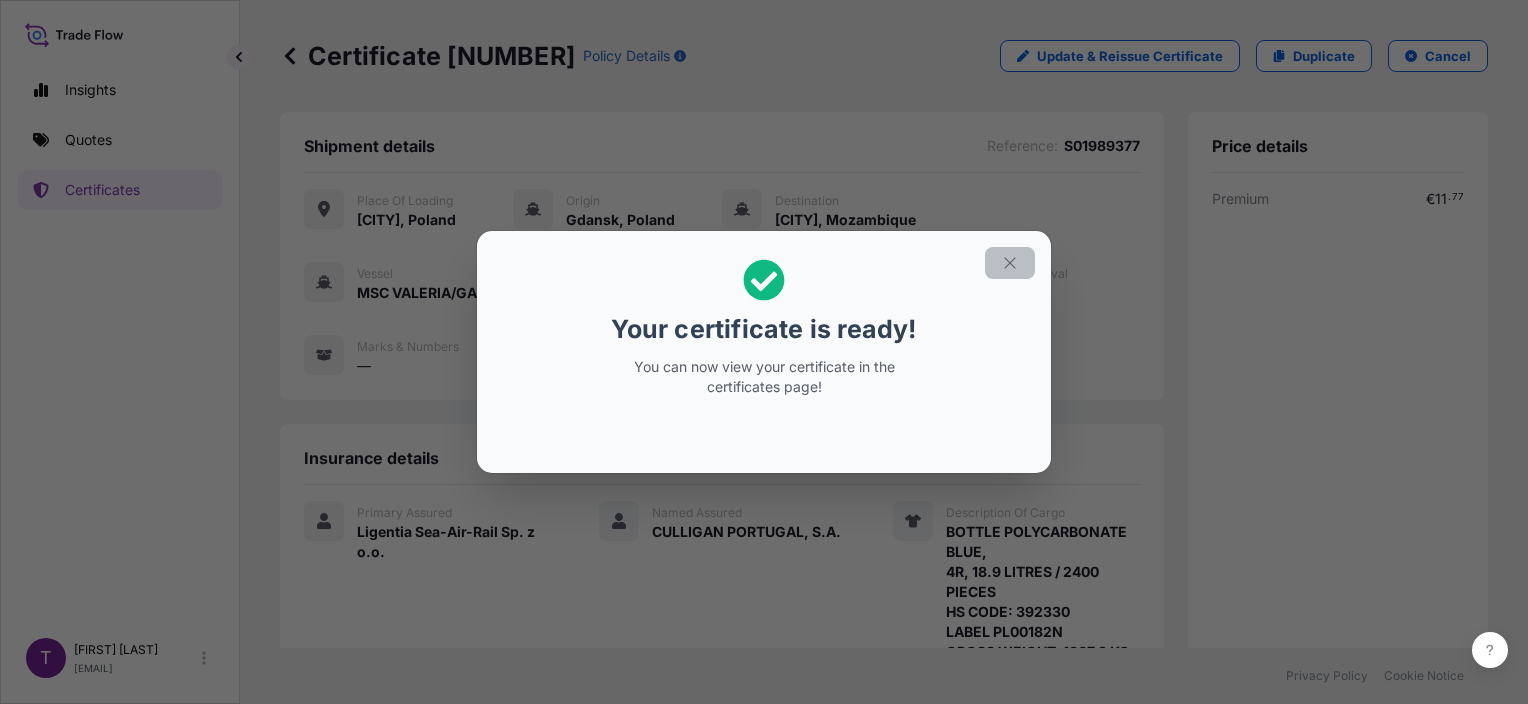 click 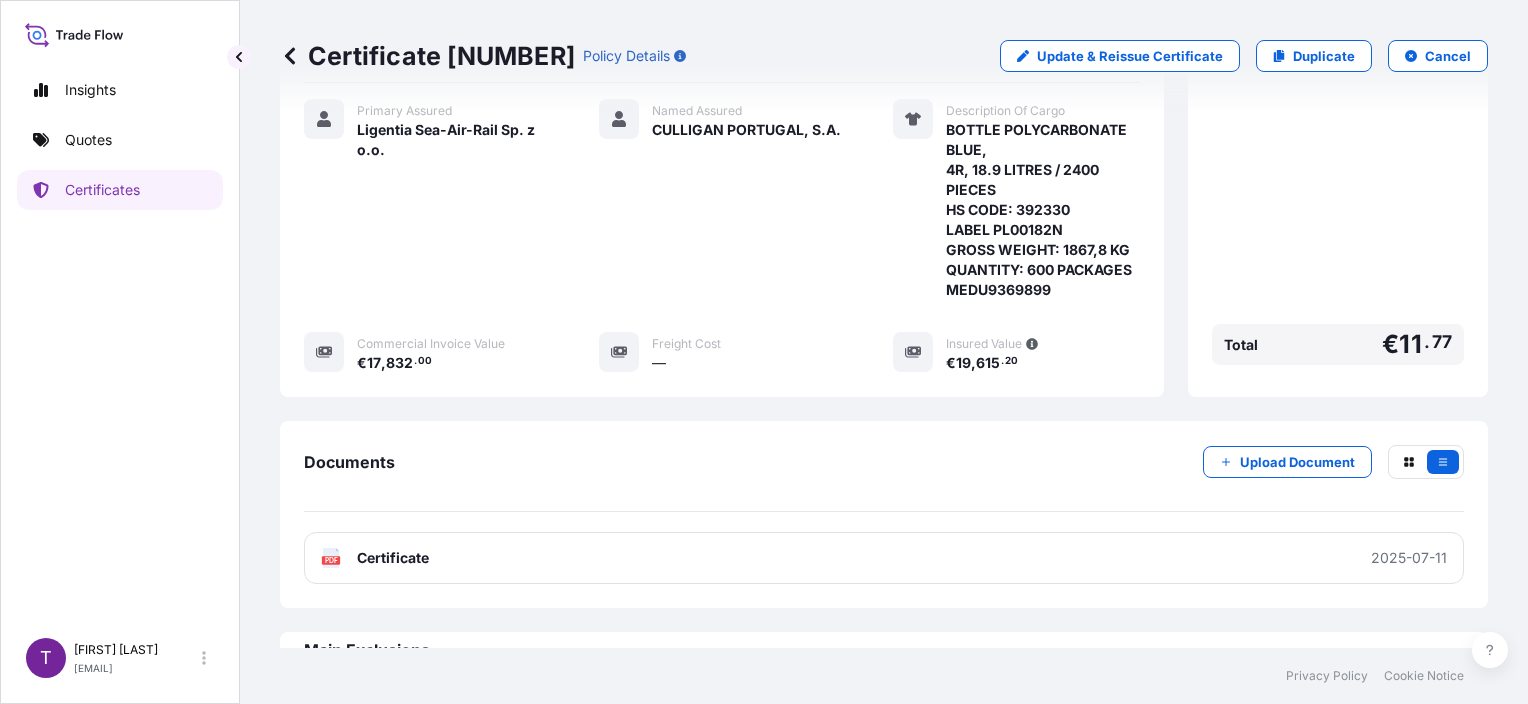 scroll, scrollTop: 484, scrollLeft: 0, axis: vertical 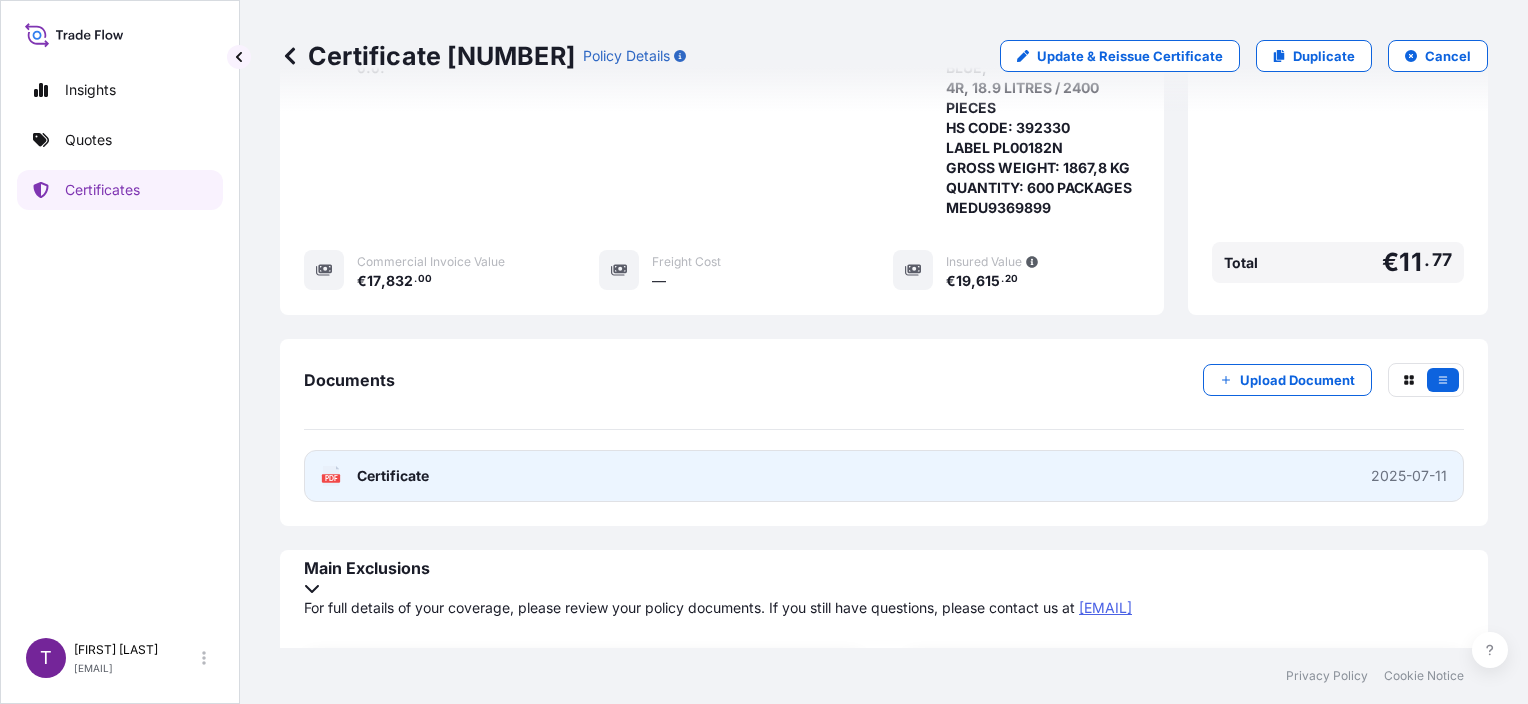 click on "PDF Certificate 2025-07-11" at bounding box center (884, 476) 